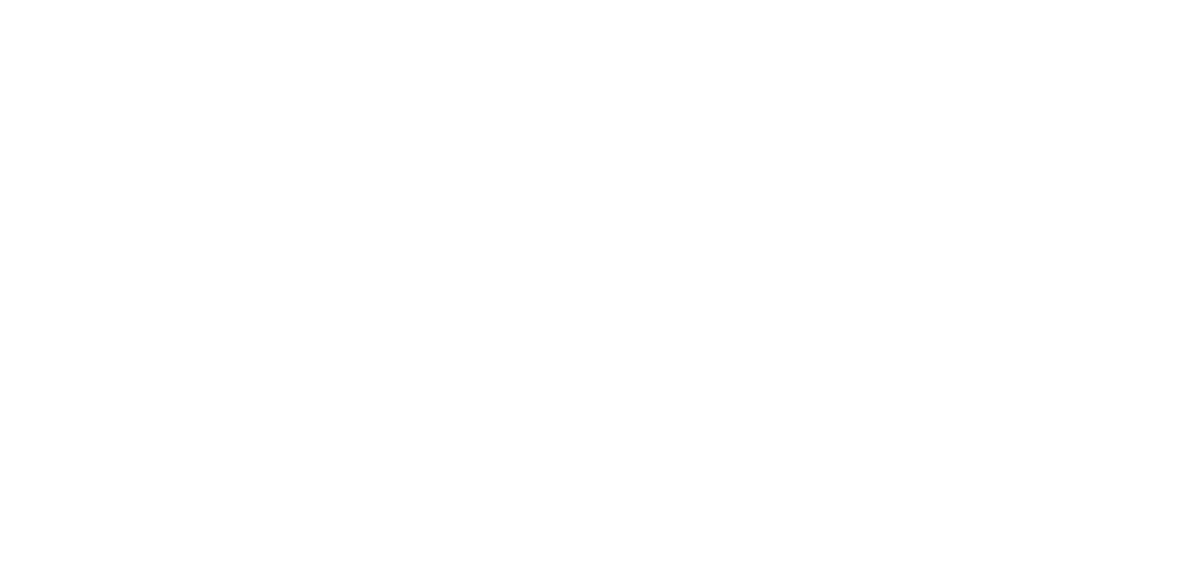 scroll, scrollTop: 0, scrollLeft: 0, axis: both 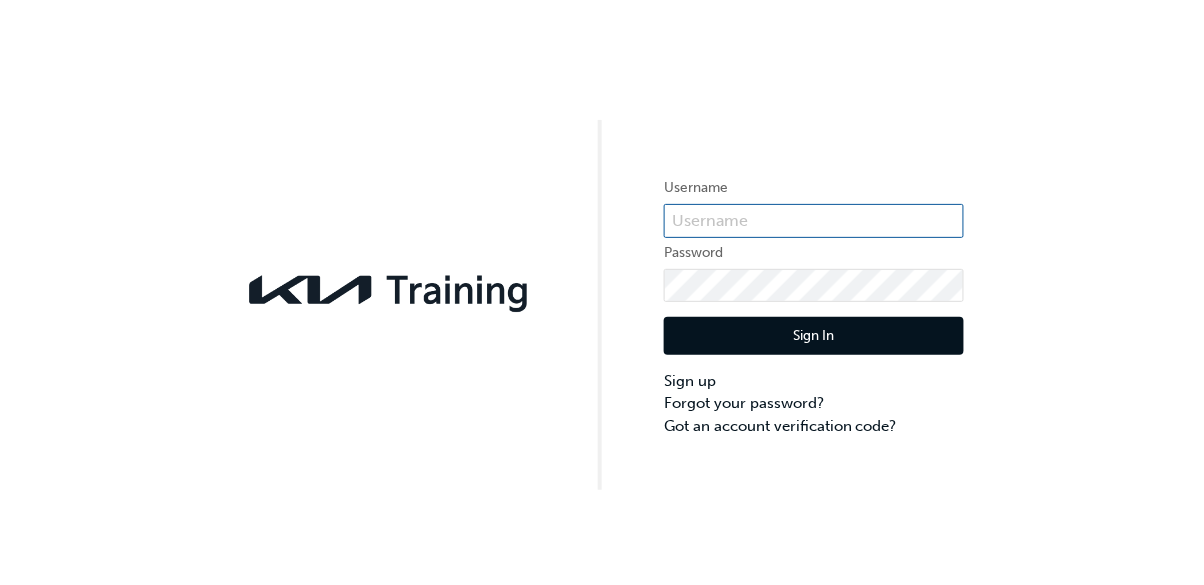 click at bounding box center [814, 221] 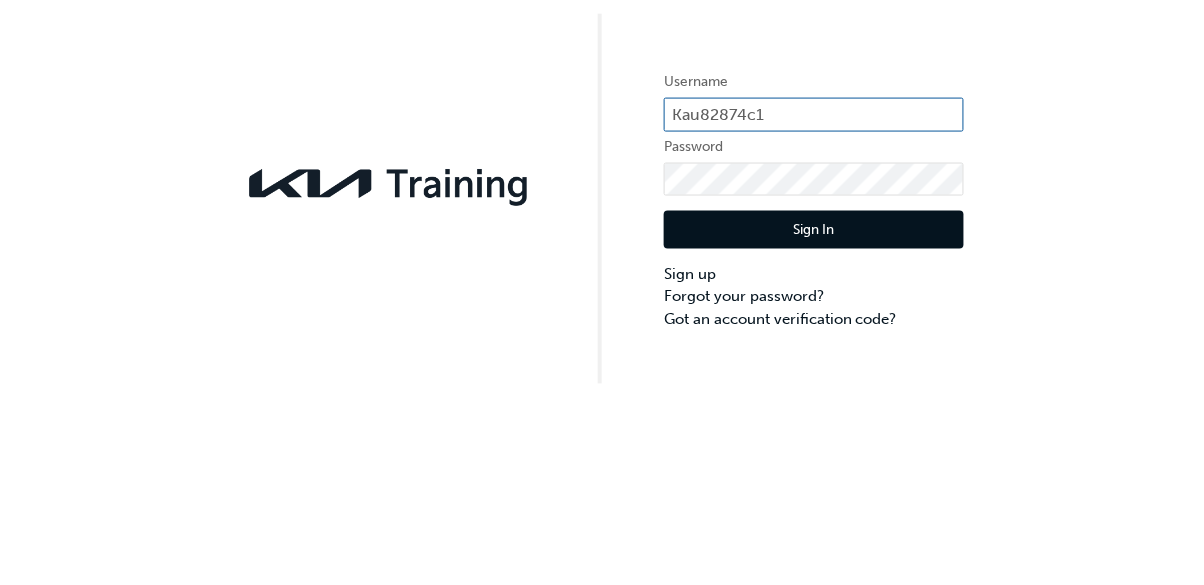 type on "Kau82874c1" 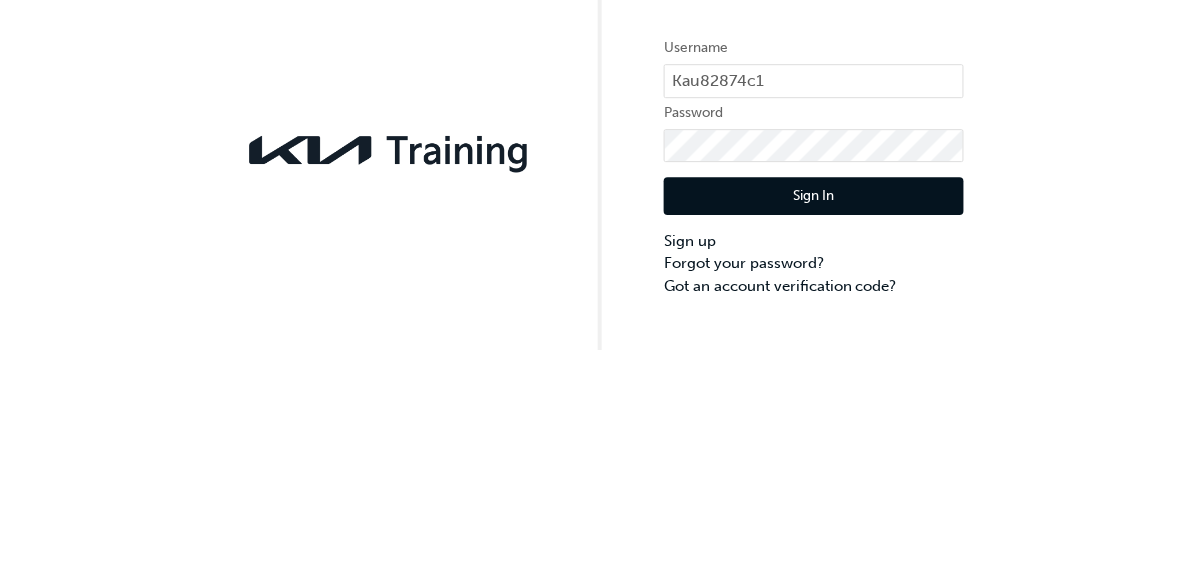 click on "Sign In" at bounding box center (814, 336) 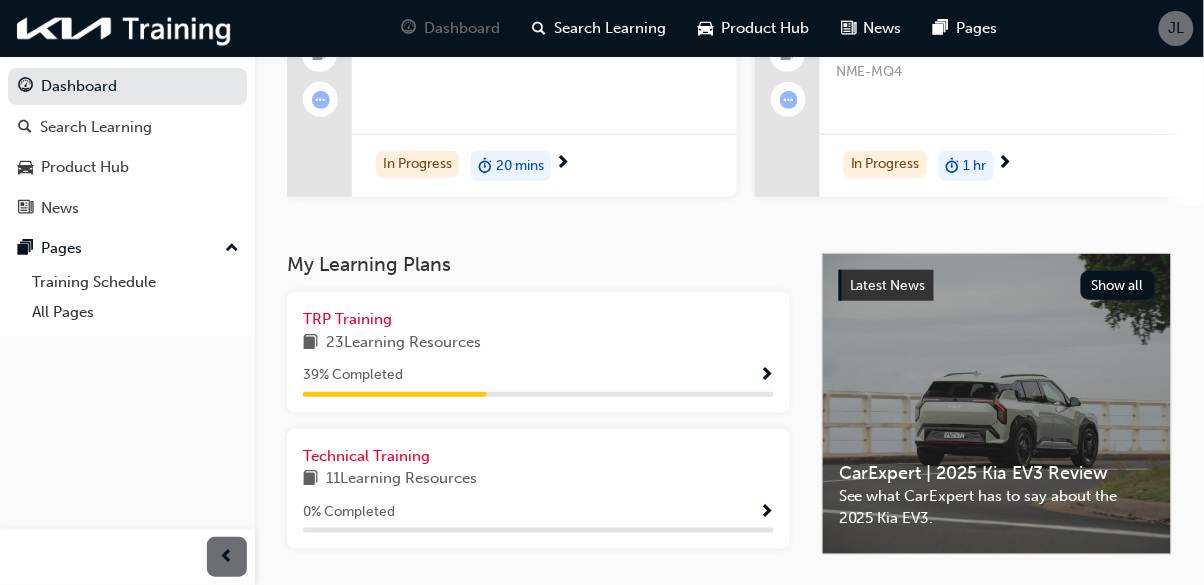 scroll, scrollTop: 236, scrollLeft: 0, axis: vertical 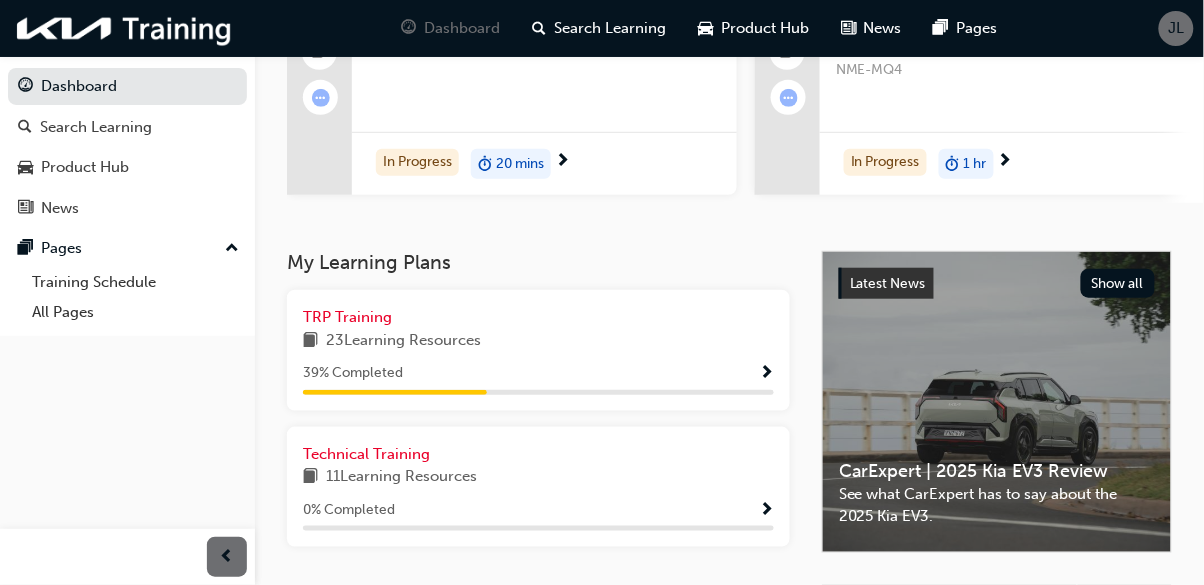 click on "TRP Training 23  Learning Resources 39 % Completed" at bounding box center [538, 350] 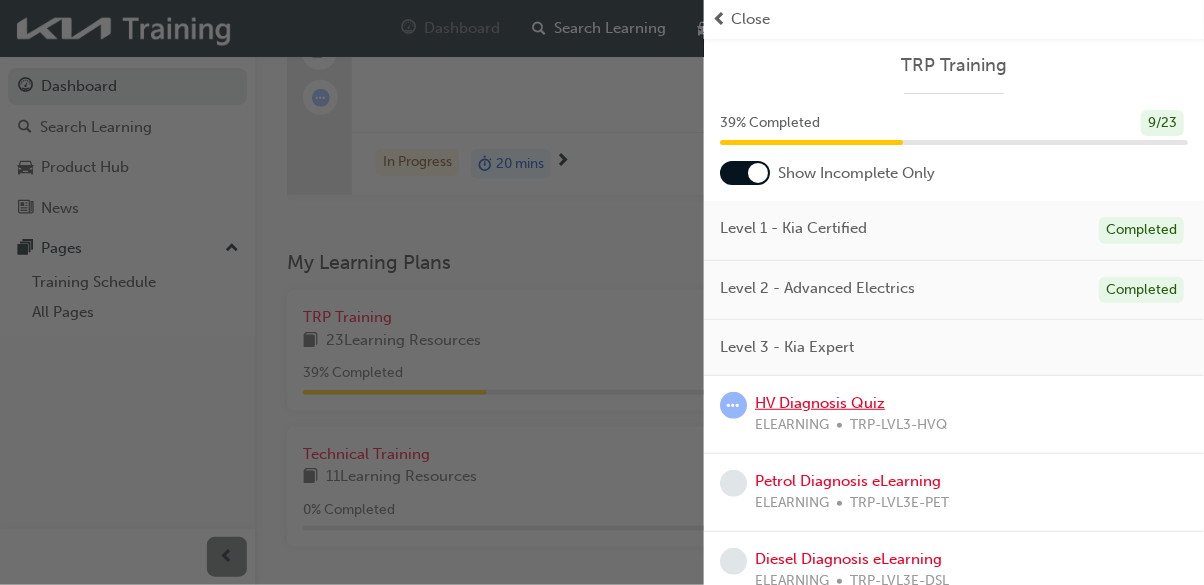 click on "HV Diagnosis Quiz" at bounding box center [820, 403] 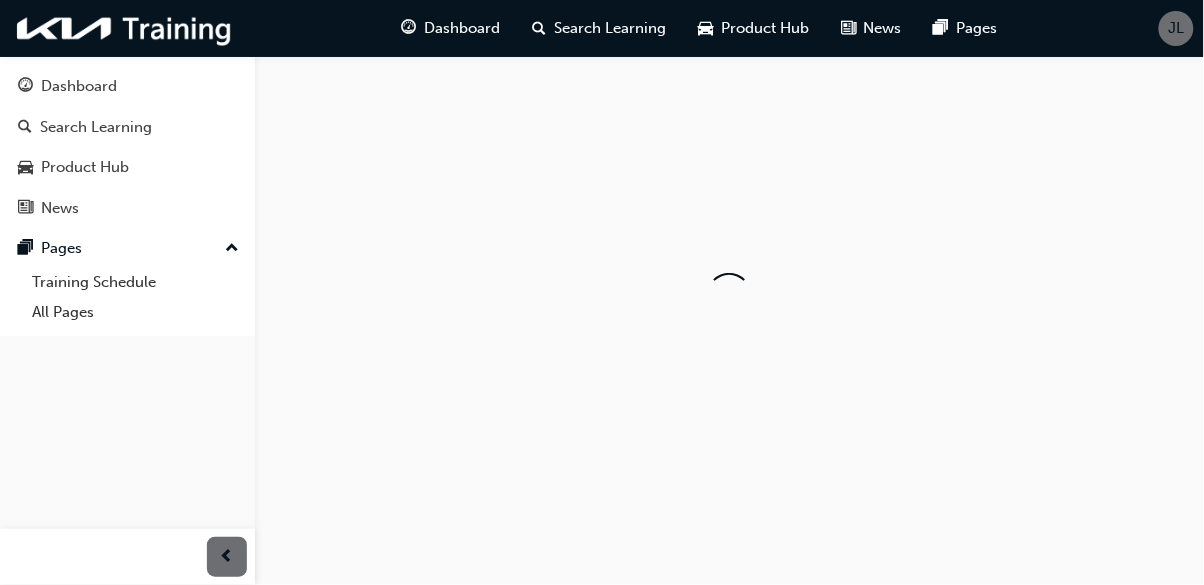 scroll, scrollTop: 0, scrollLeft: 0, axis: both 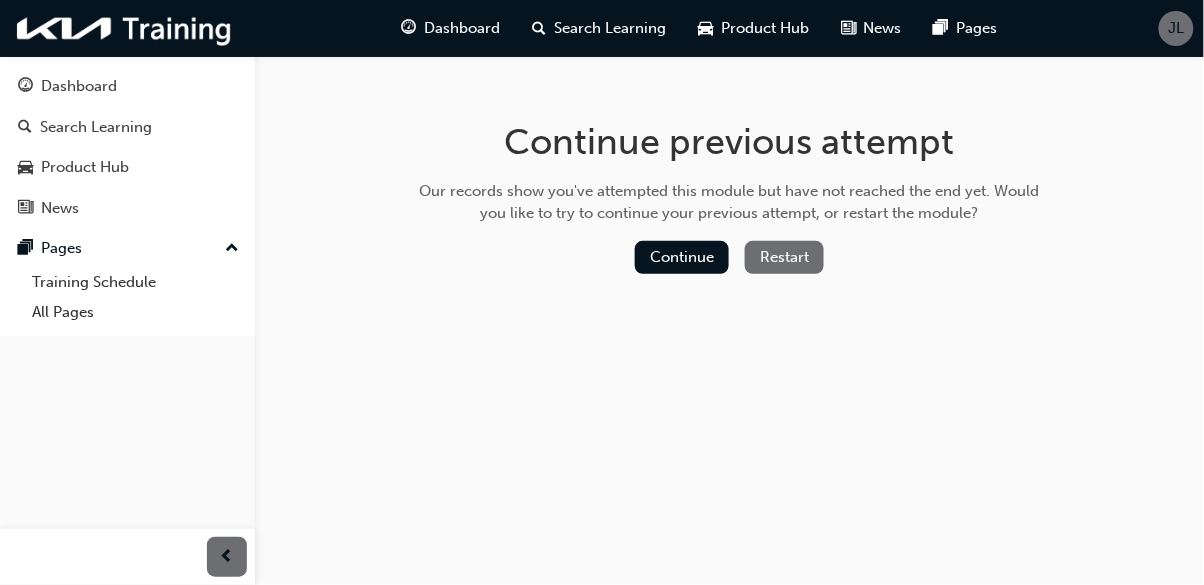 click on "Continue" at bounding box center (682, 257) 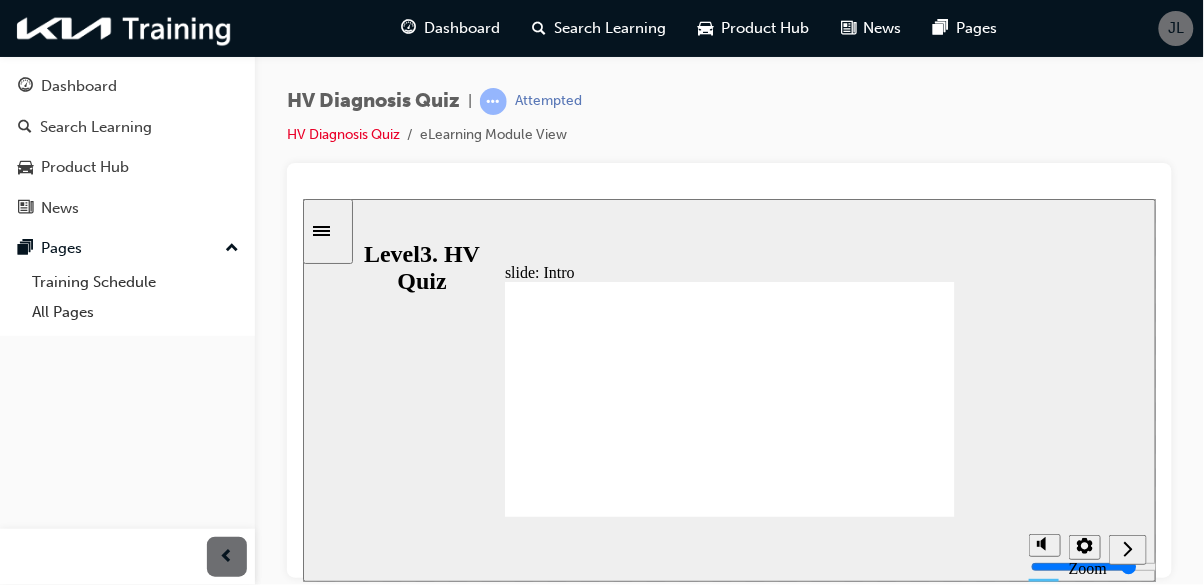 scroll, scrollTop: 0, scrollLeft: 0, axis: both 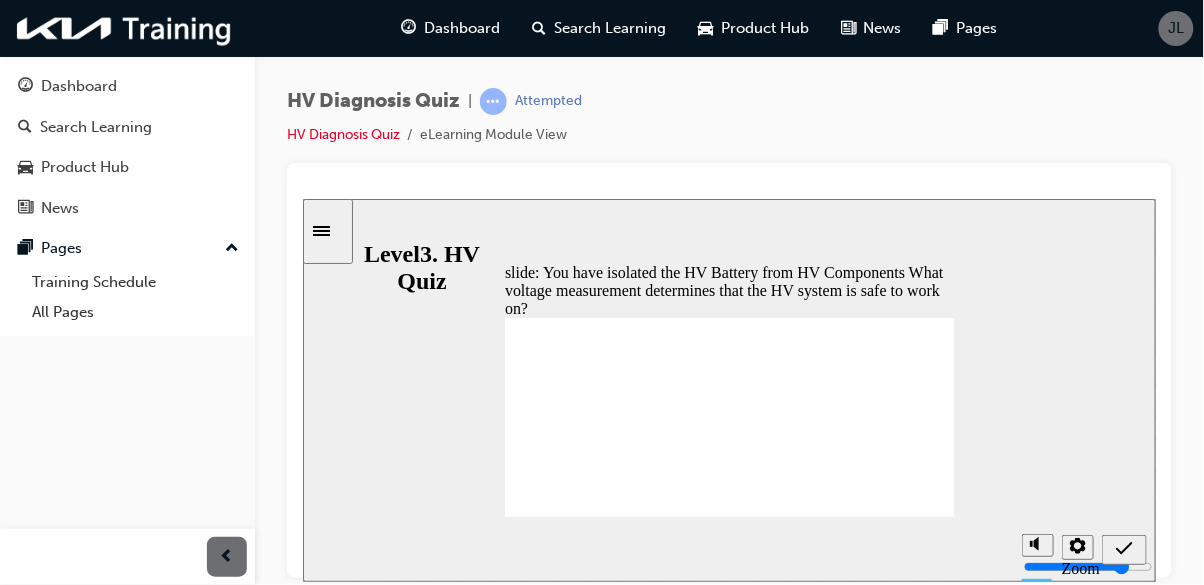 radio on "true" 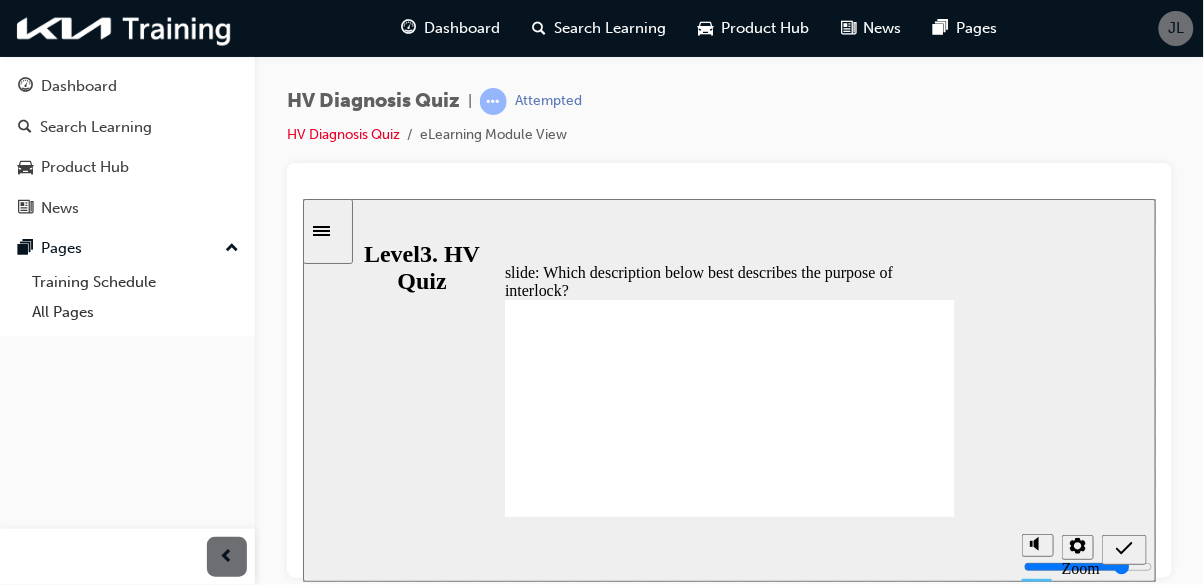 radio on "true" 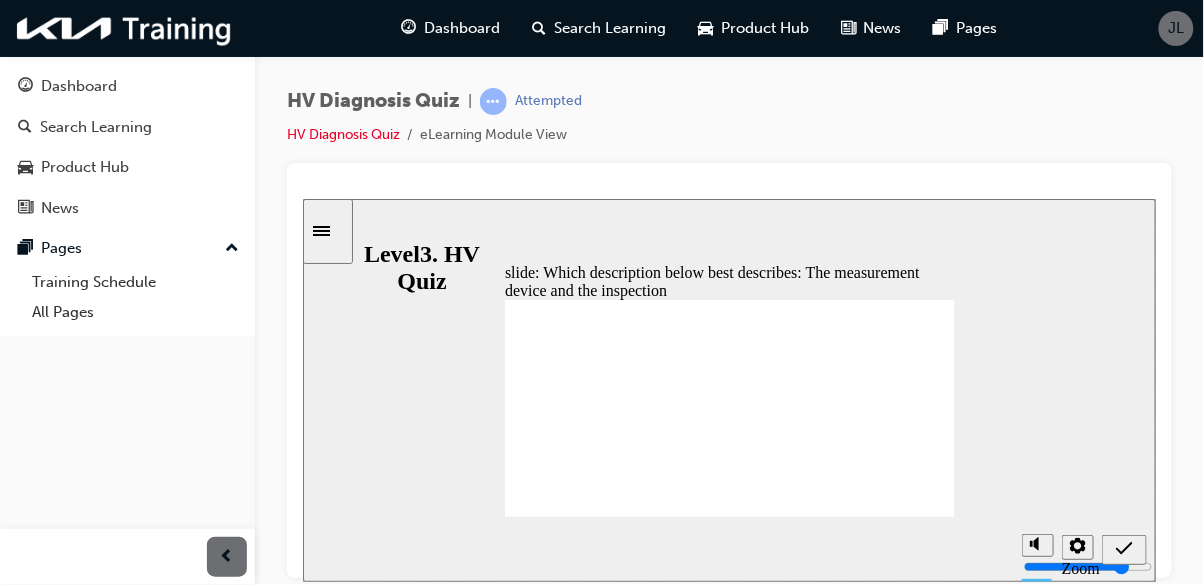 radio on "true" 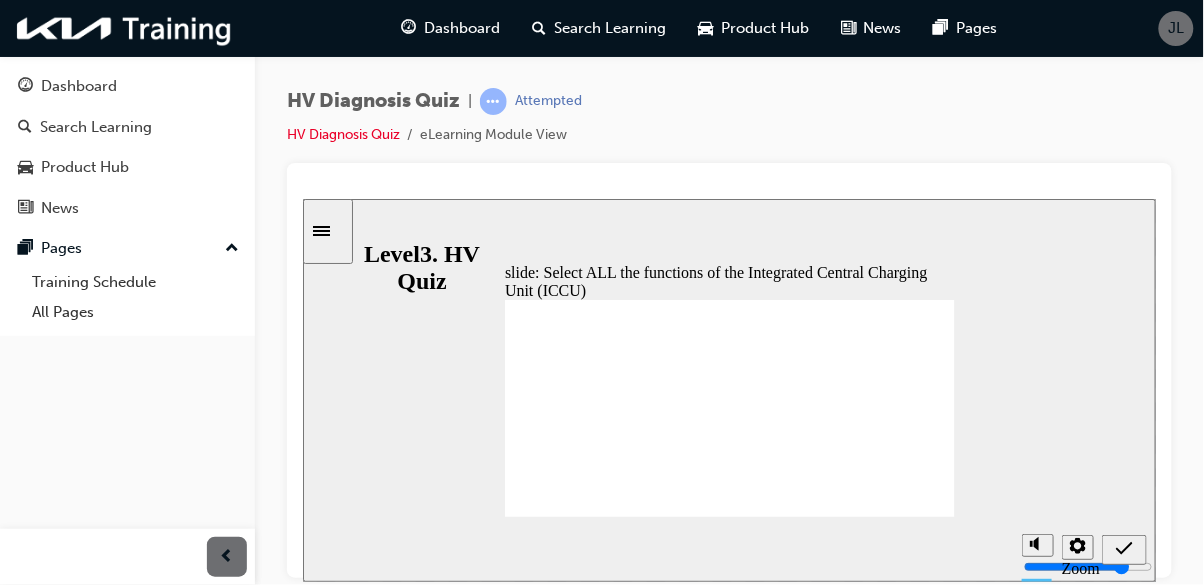 checkbox on "true" 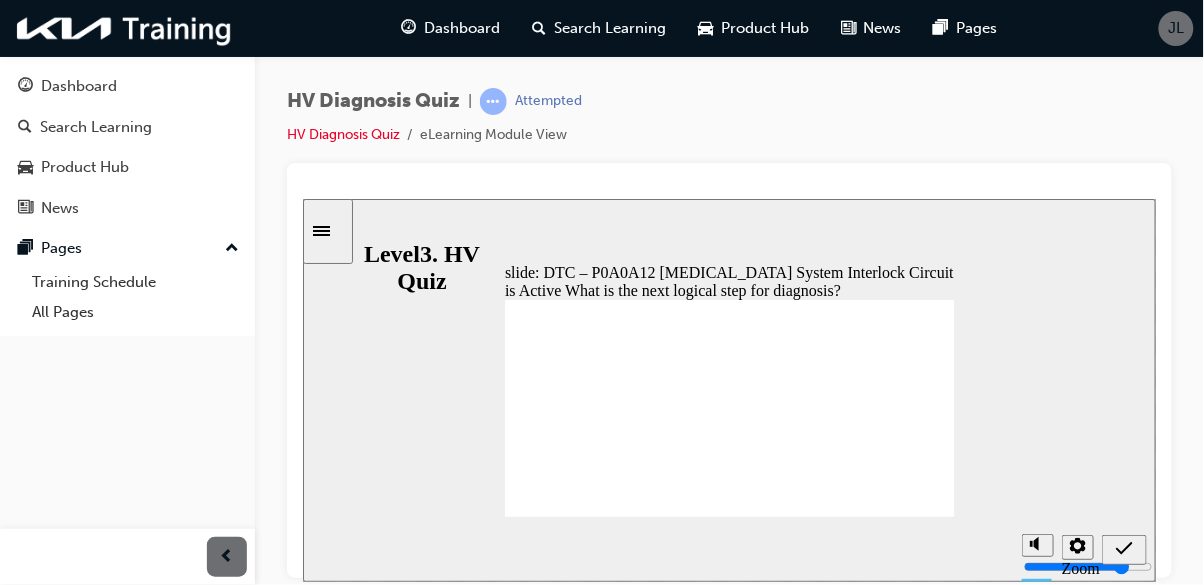 radio on "true" 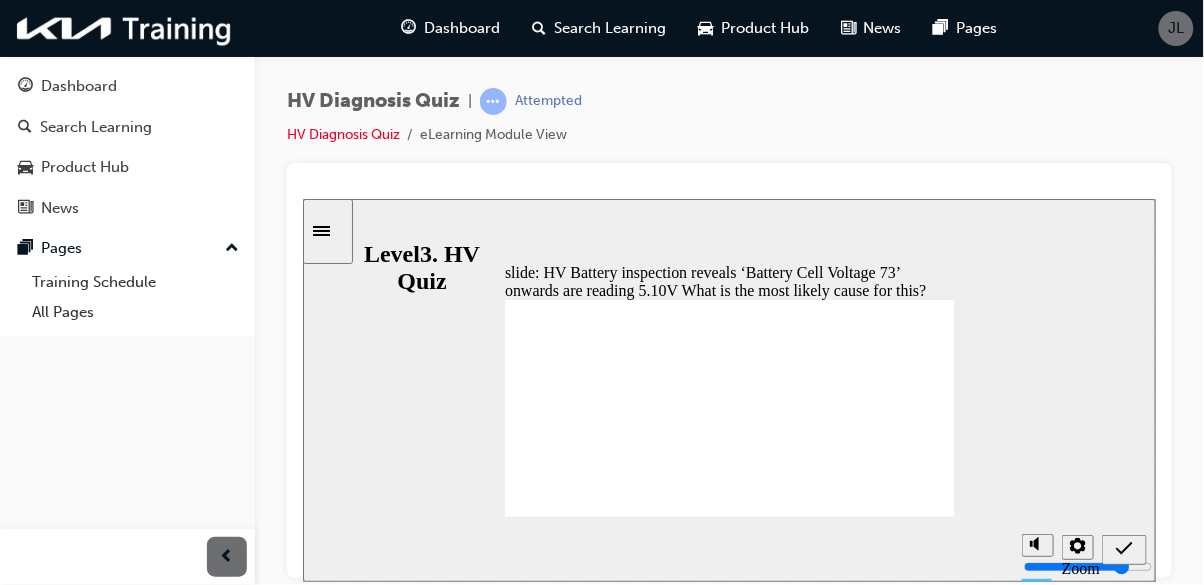 radio on "true" 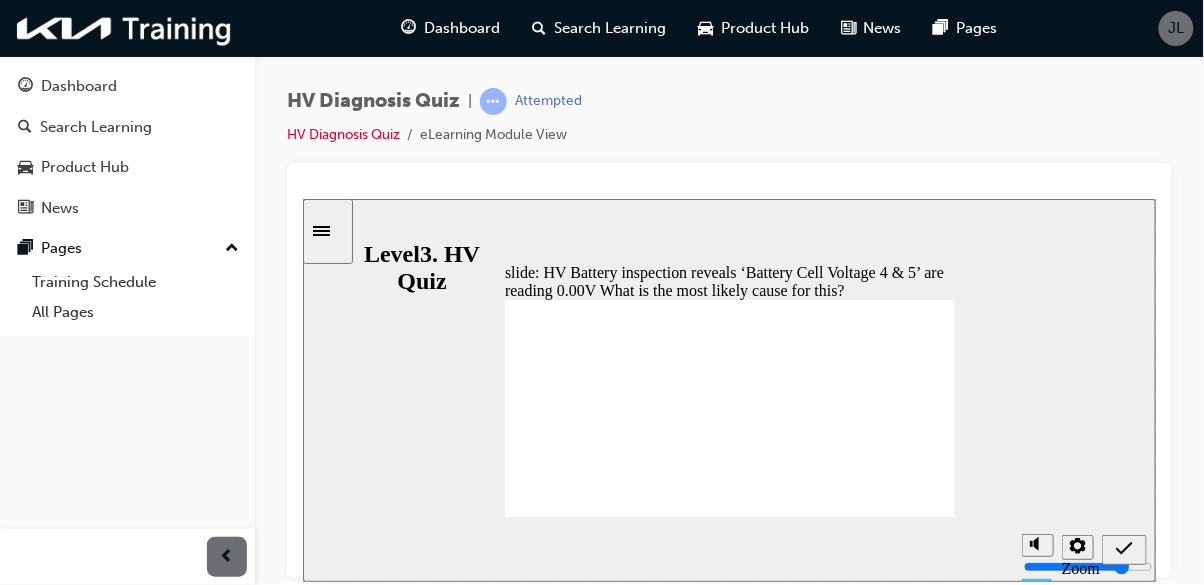 radio on "true" 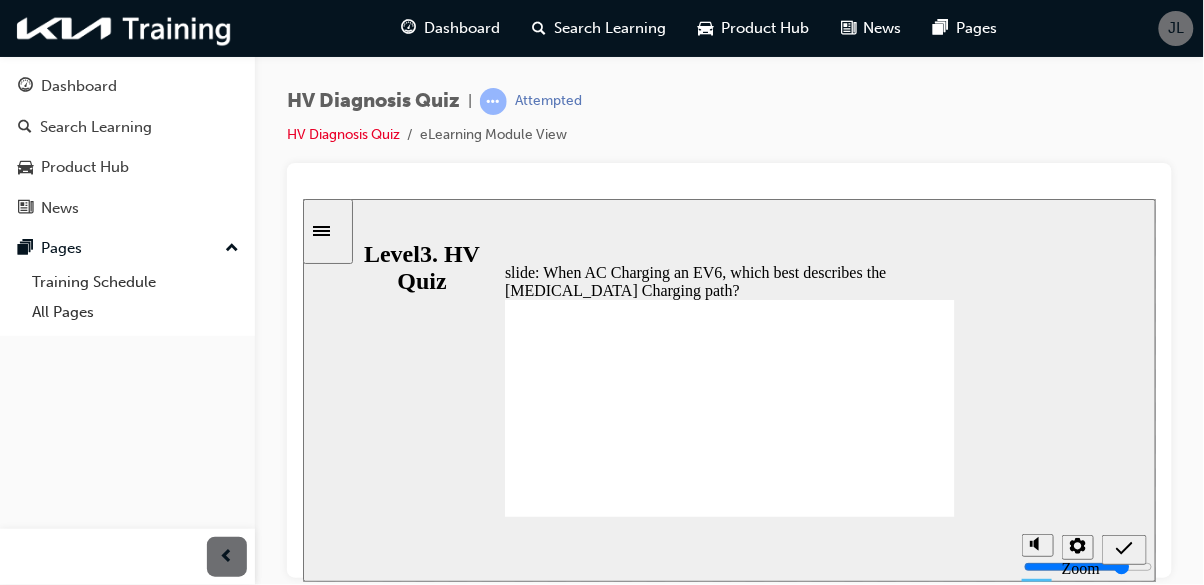 radio on "true" 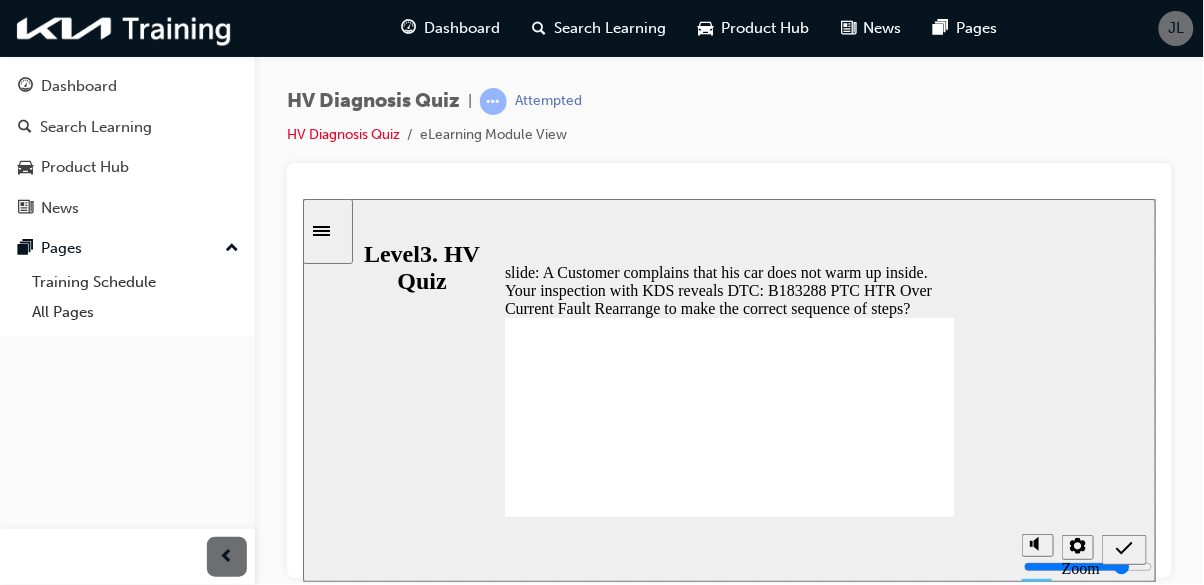click at bounding box center (1123, 549) 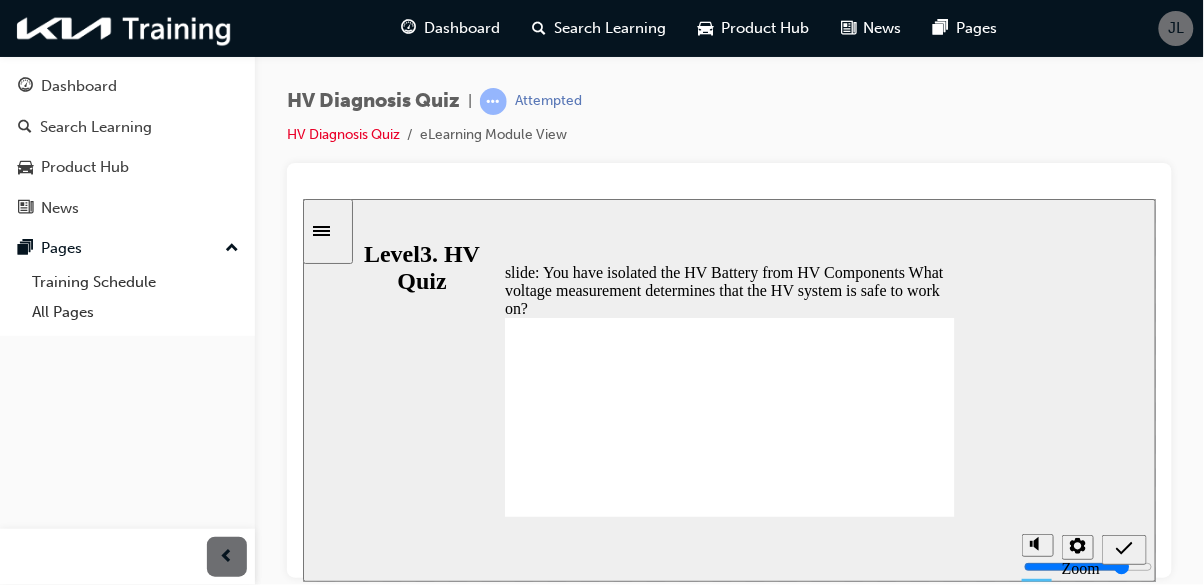 radio on "true" 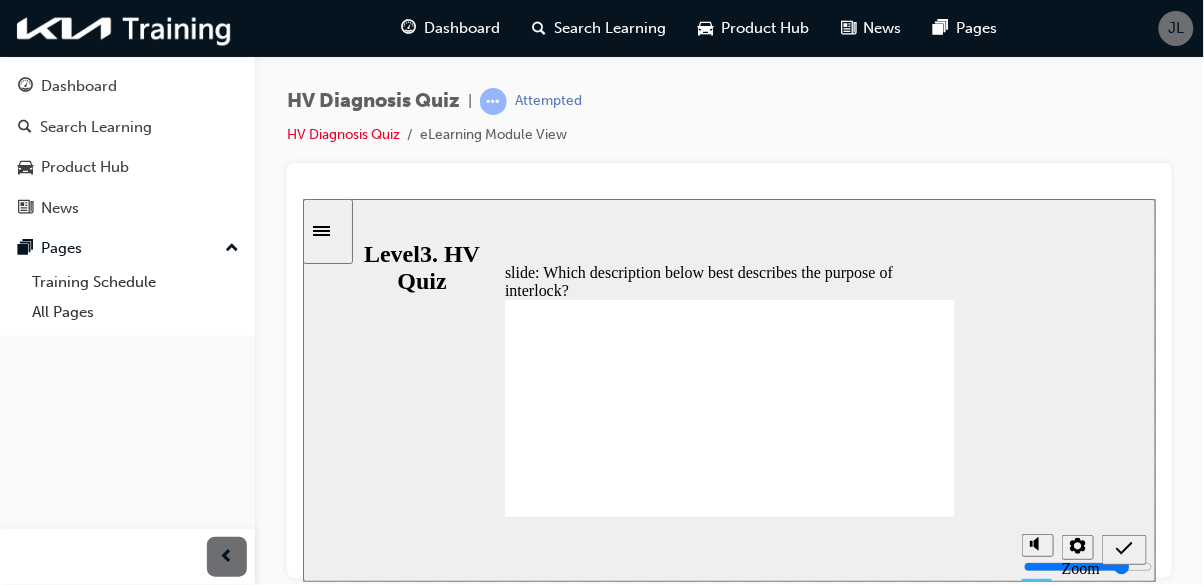 radio on "true" 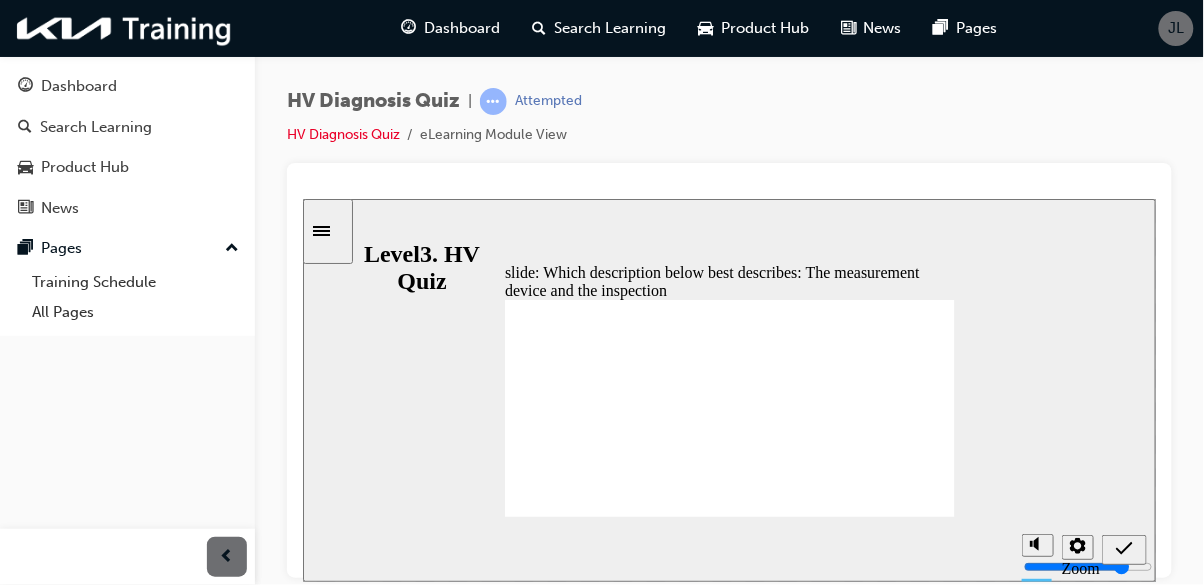 radio on "true" 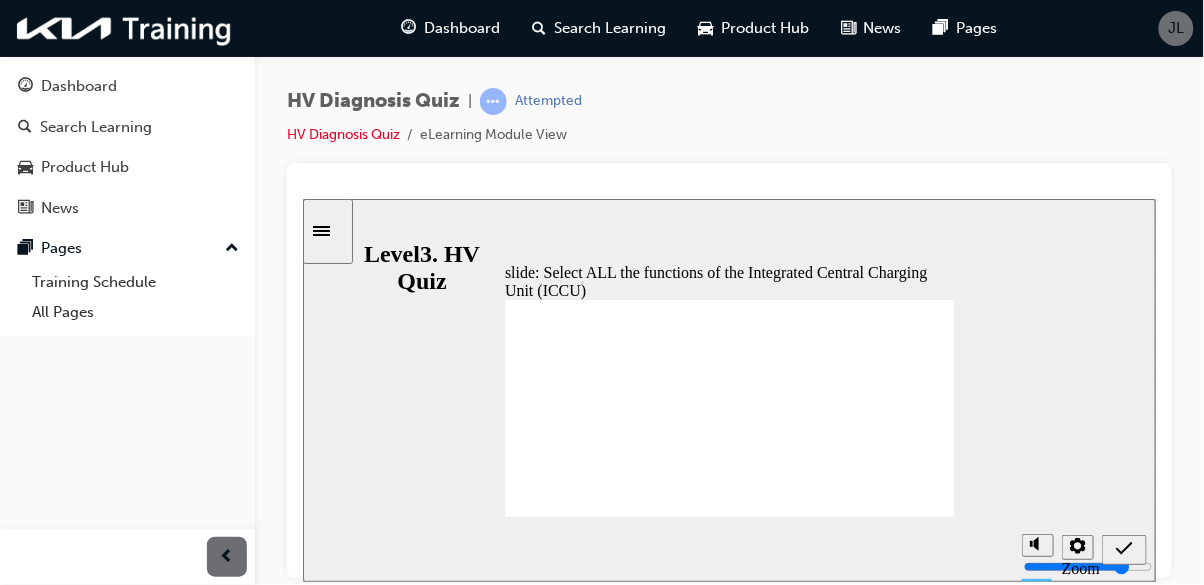 checkbox on "true" 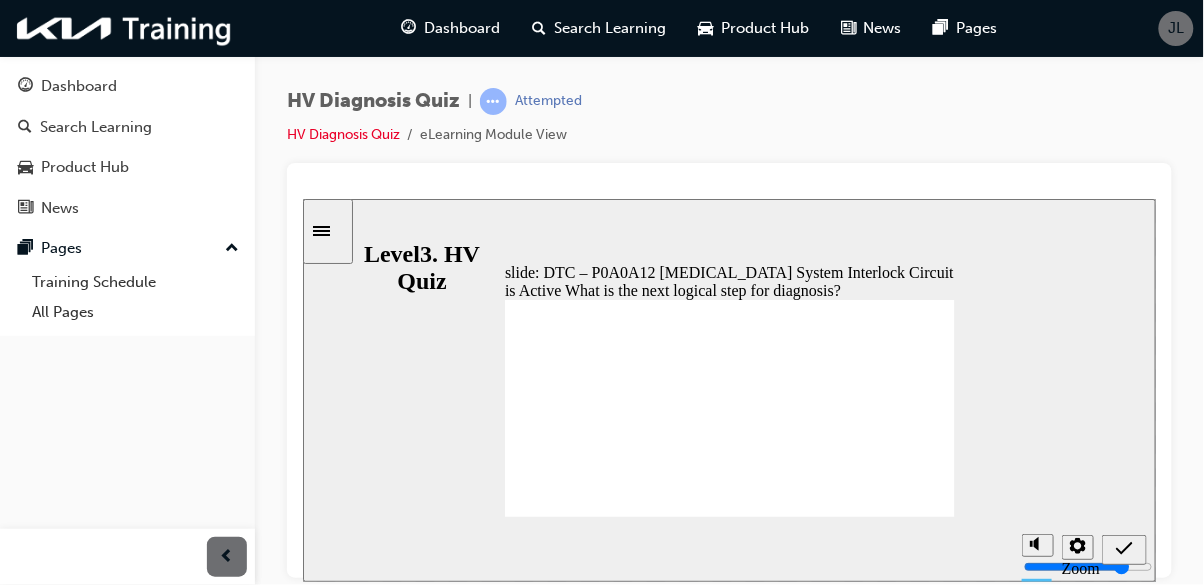 radio on "true" 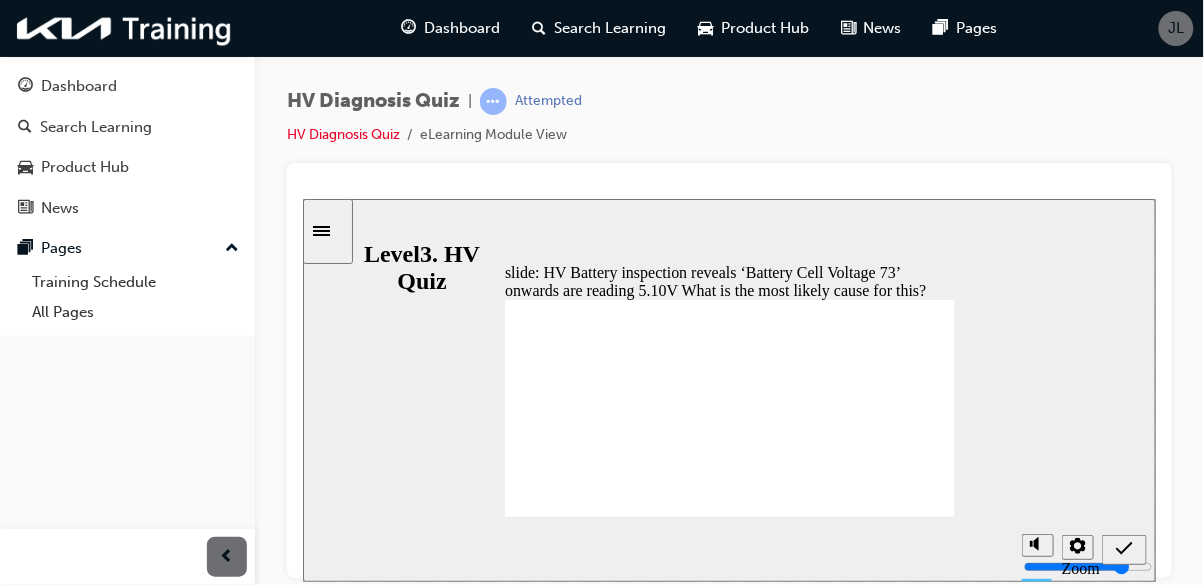 radio on "true" 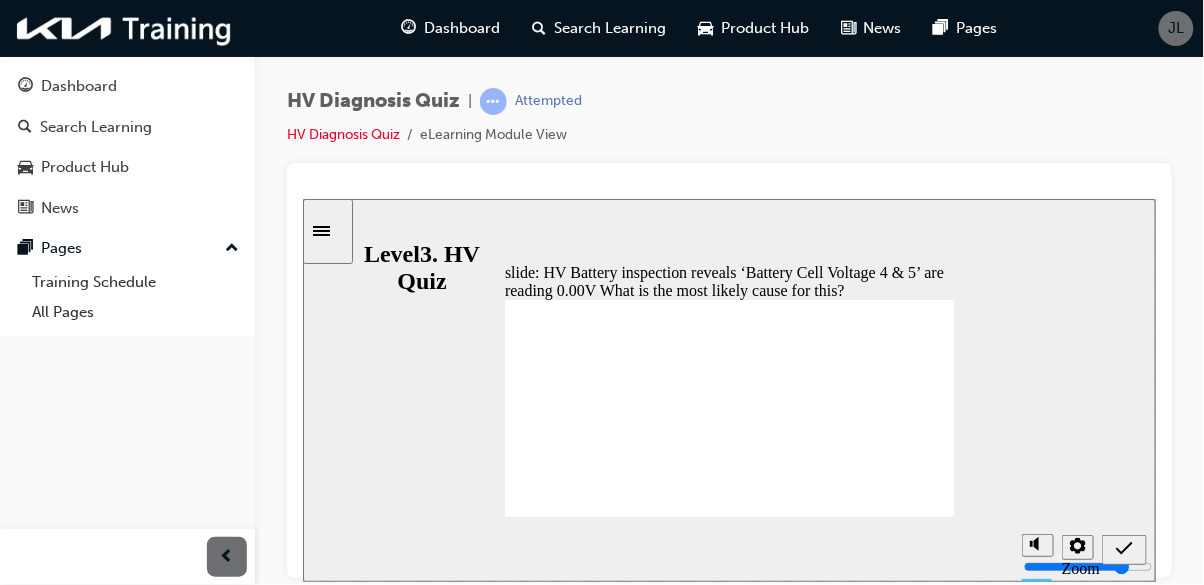 radio on "true" 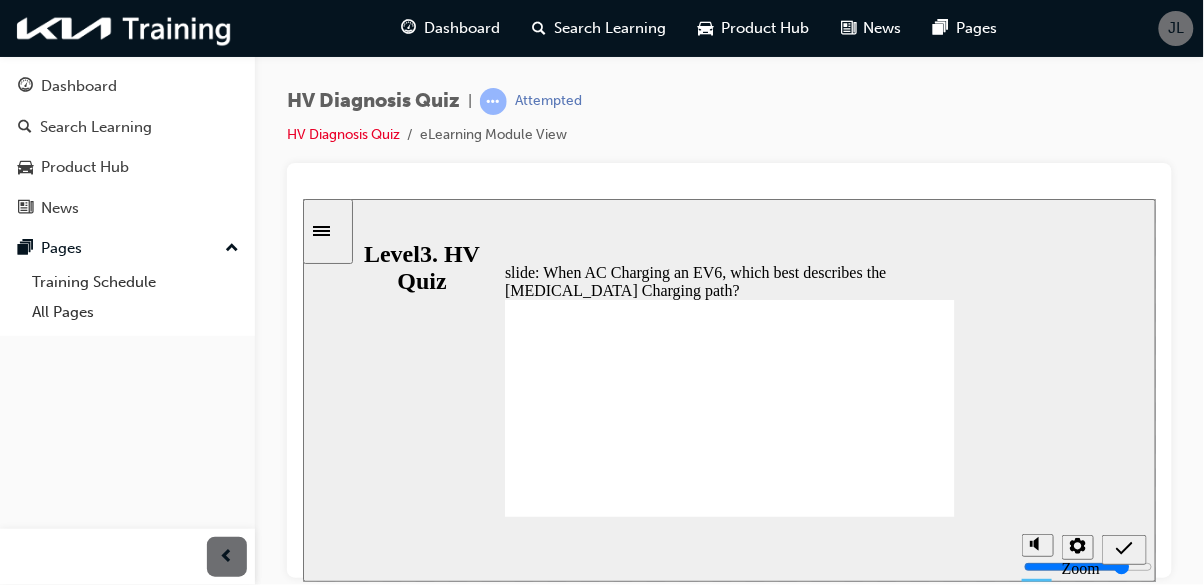 radio on "false" 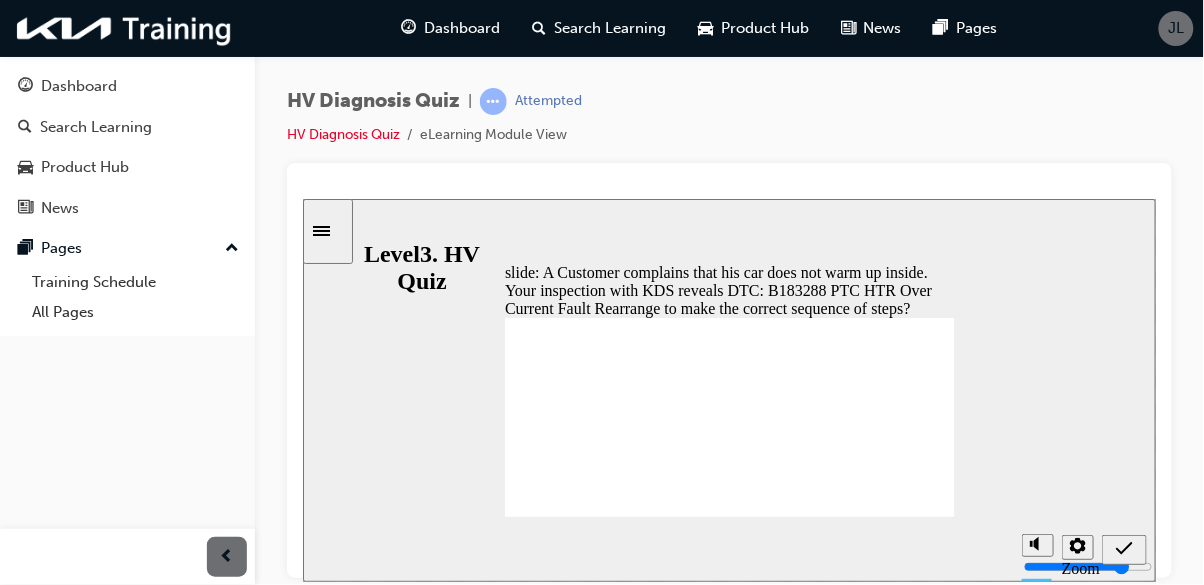 click 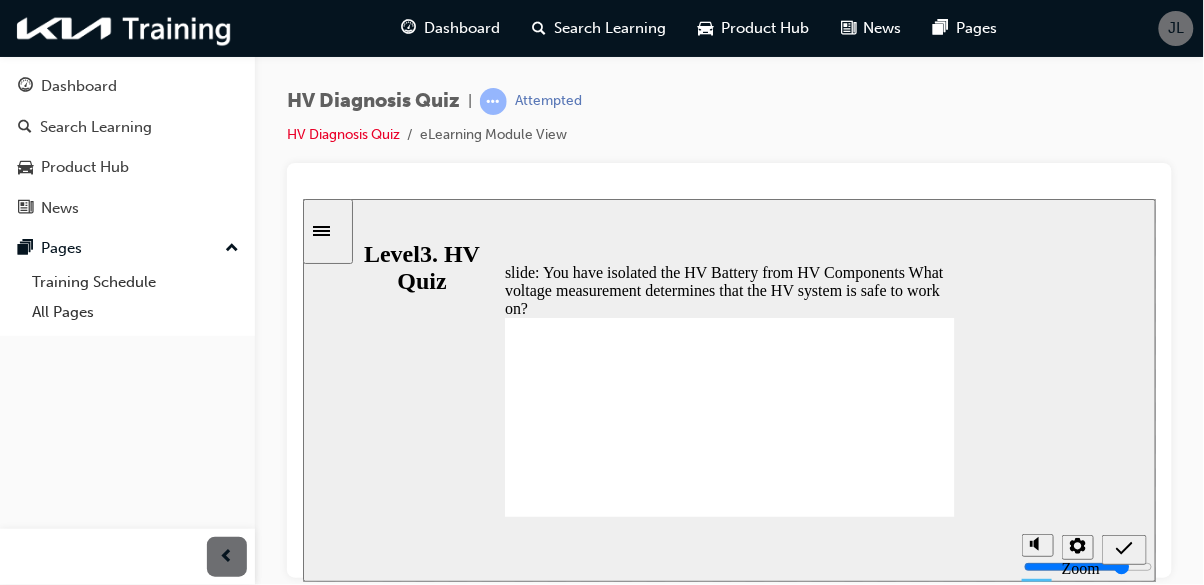 radio on "true" 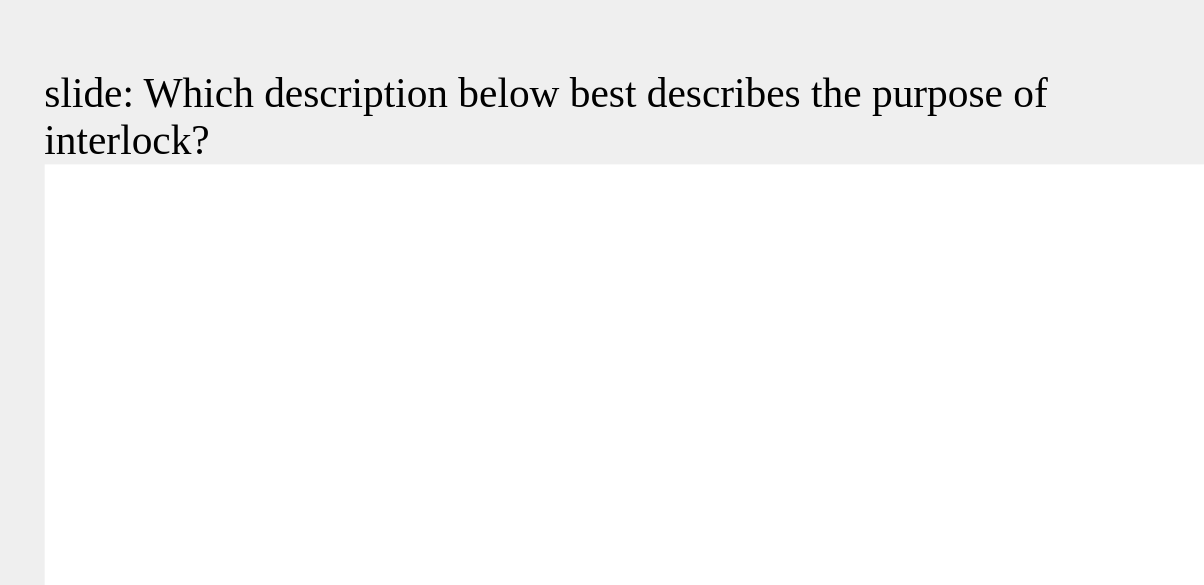 radio on "false" 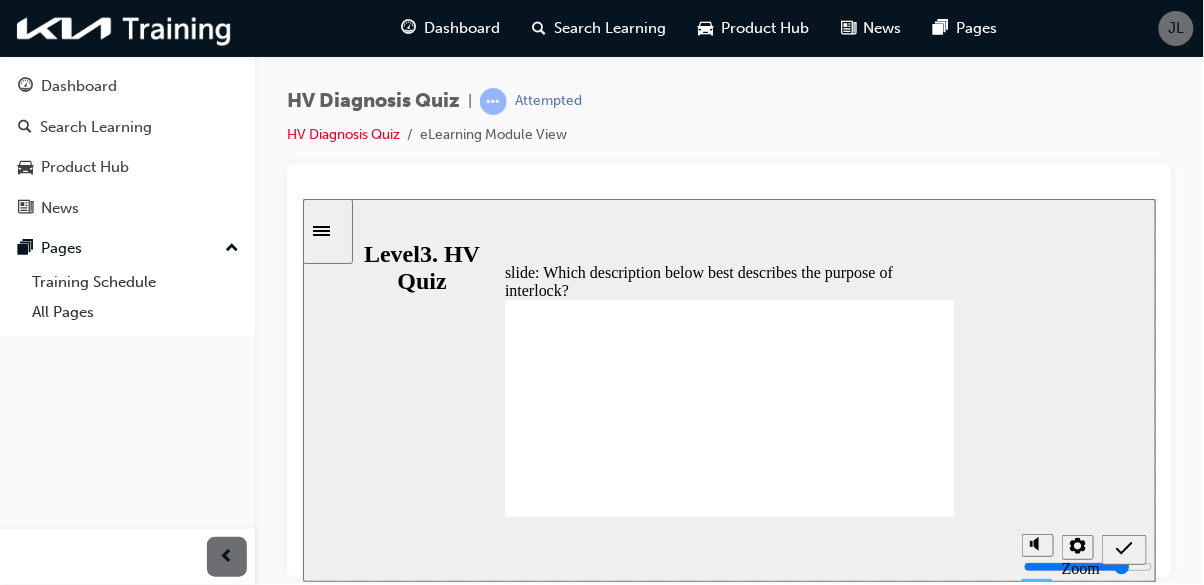 click 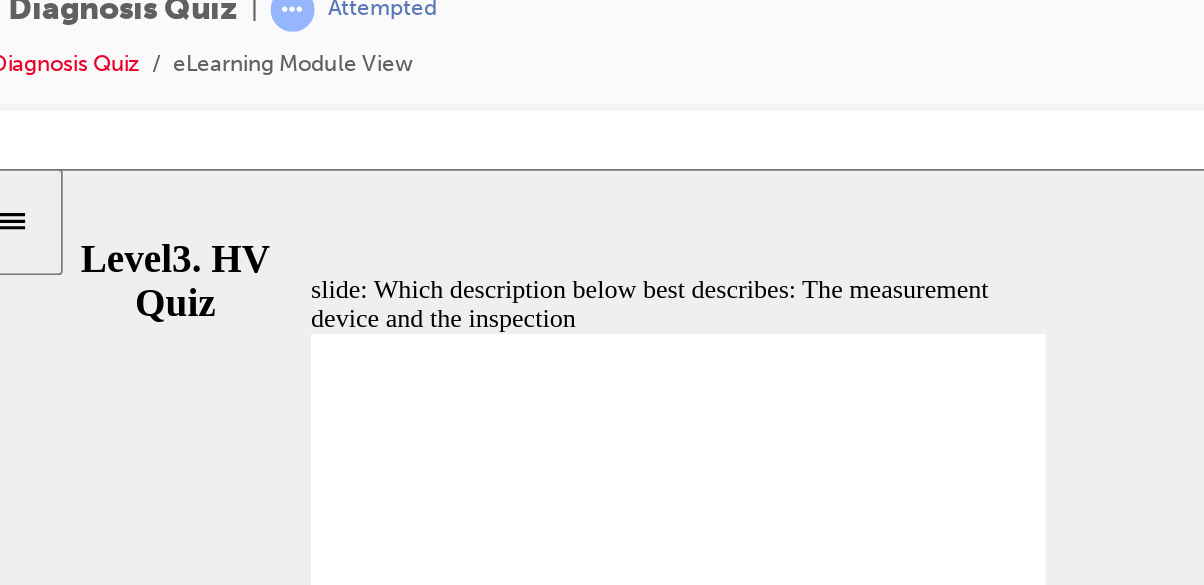 radio on "true" 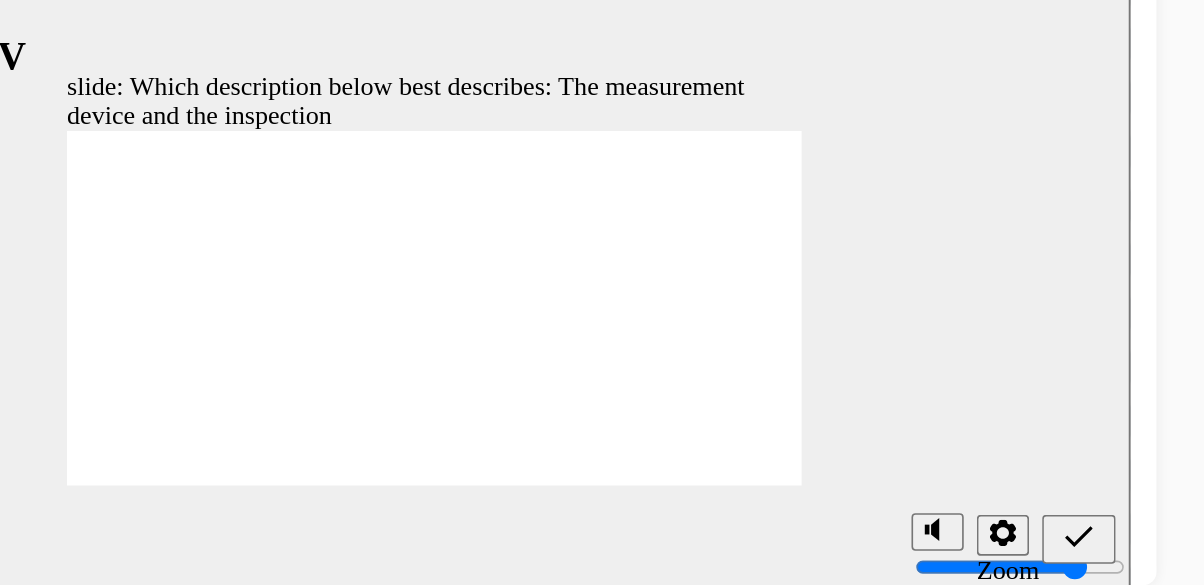 click at bounding box center [559, 317] 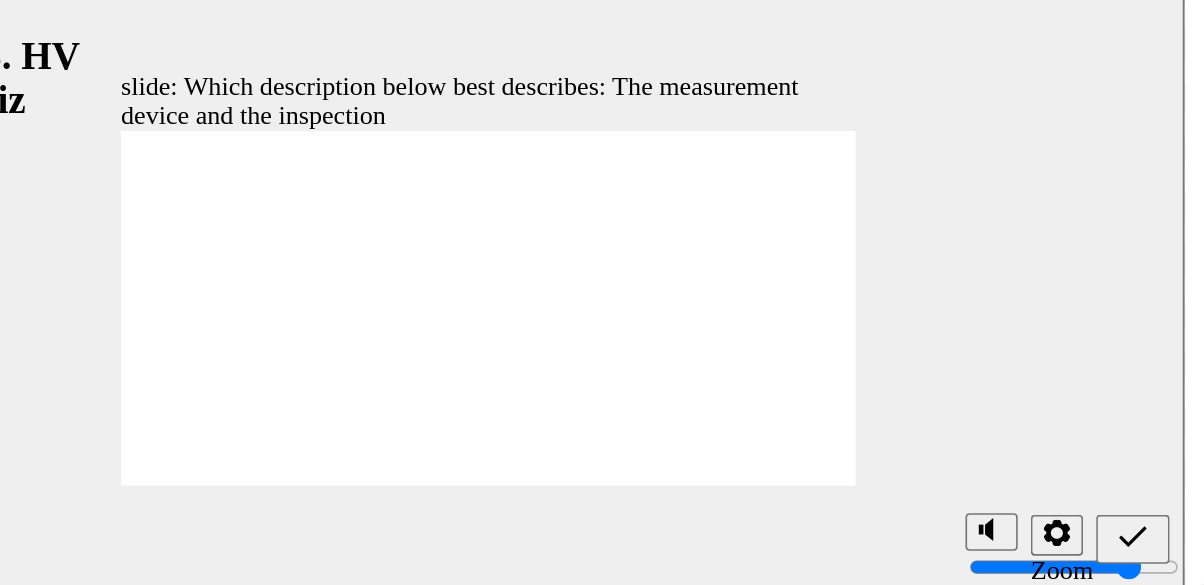 click 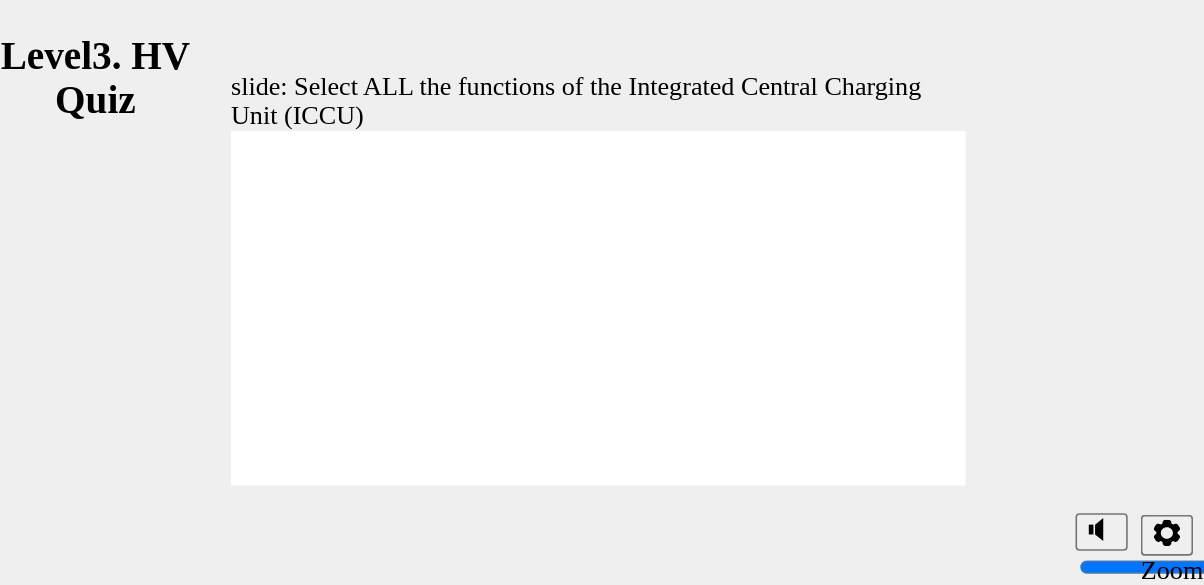 checkbox on "true" 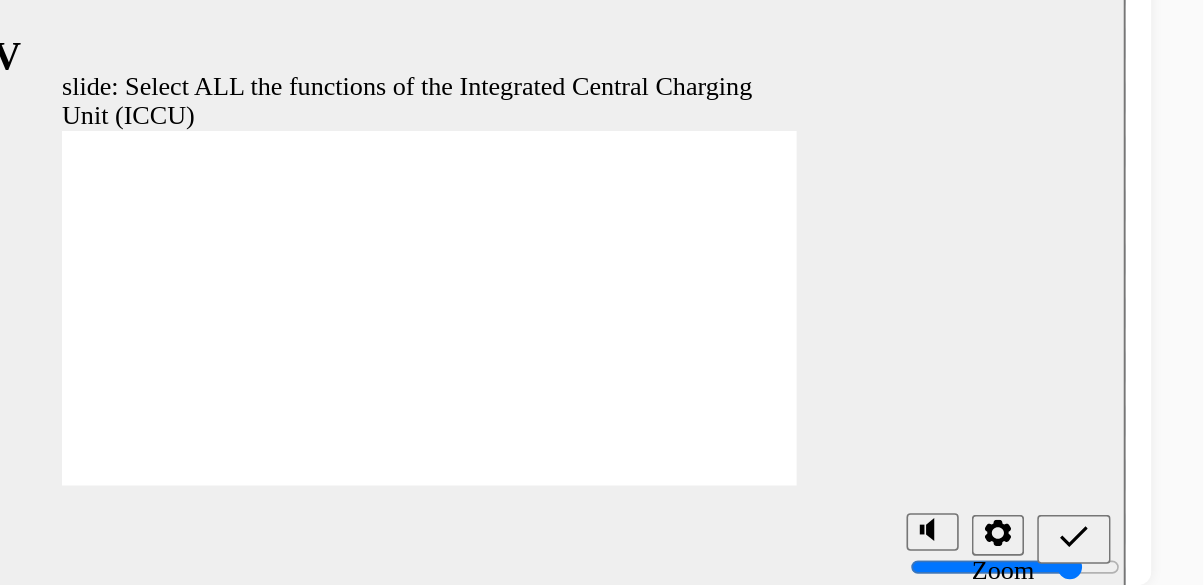 scroll, scrollTop: 0, scrollLeft: 0, axis: both 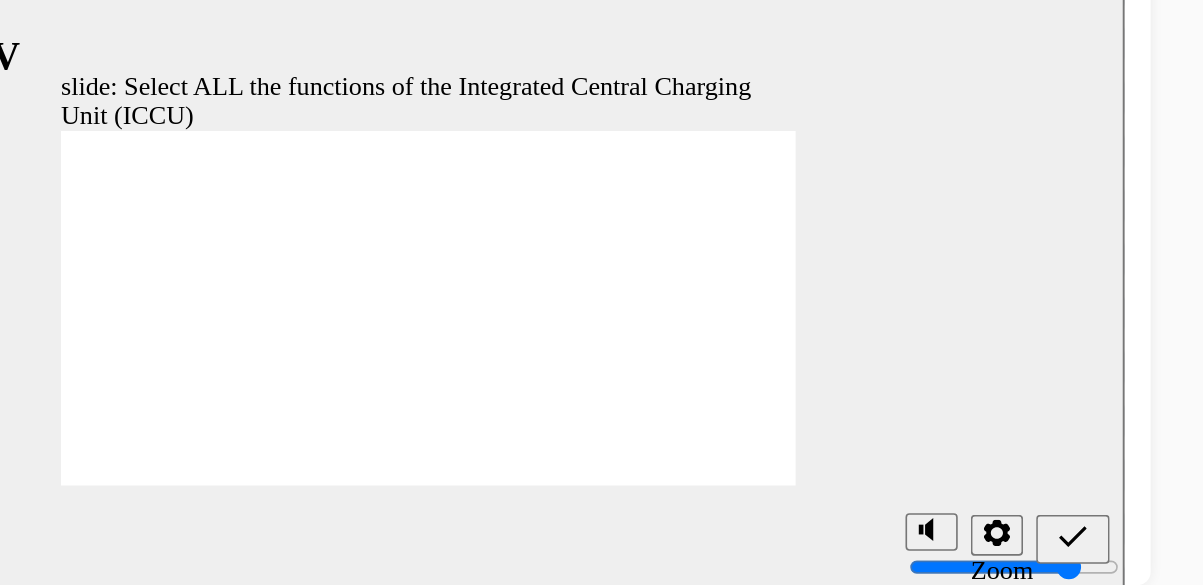 click 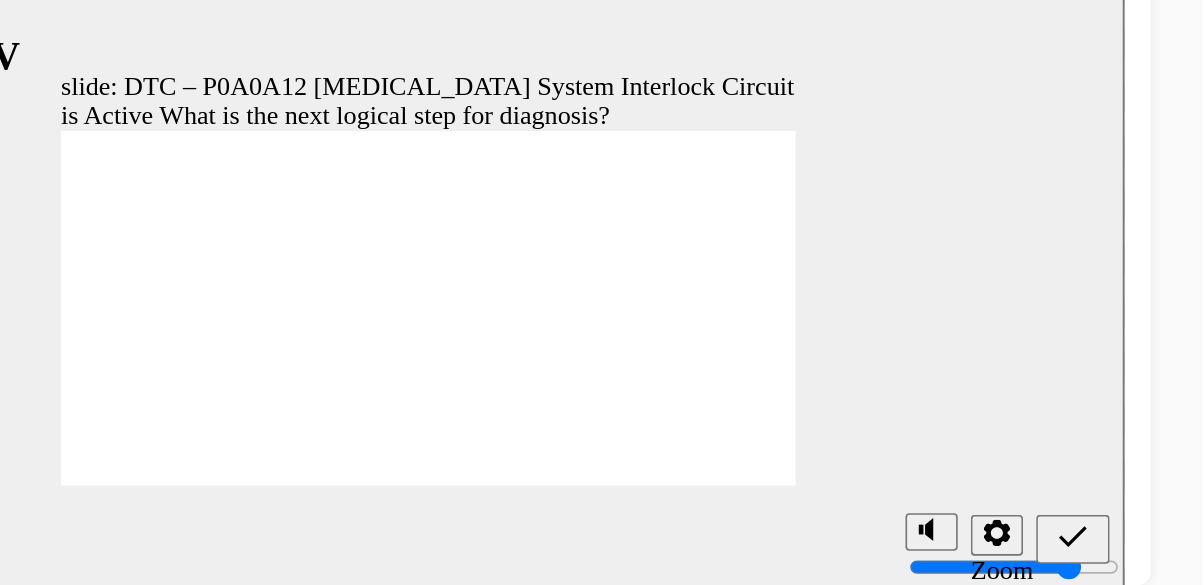 scroll, scrollTop: 0, scrollLeft: 0, axis: both 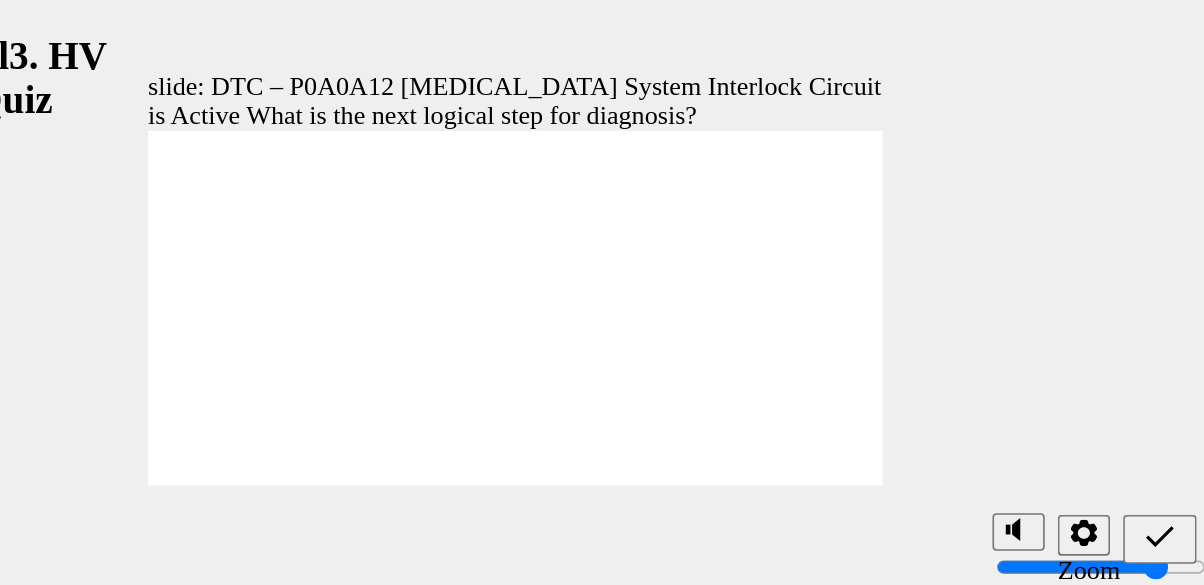 radio on "true" 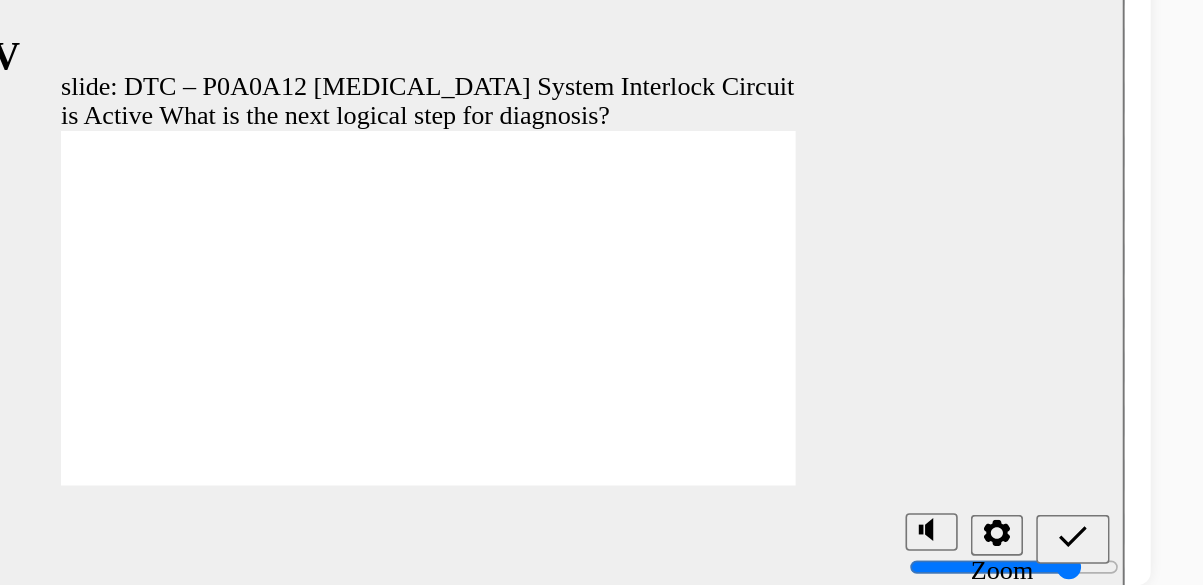 scroll, scrollTop: 0, scrollLeft: 0, axis: both 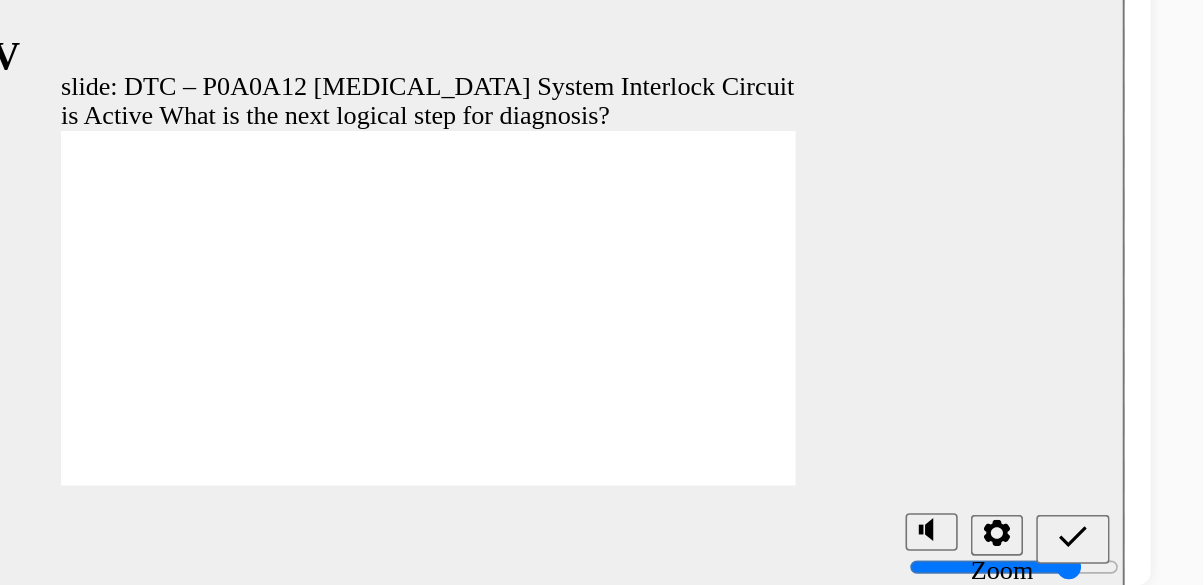 click 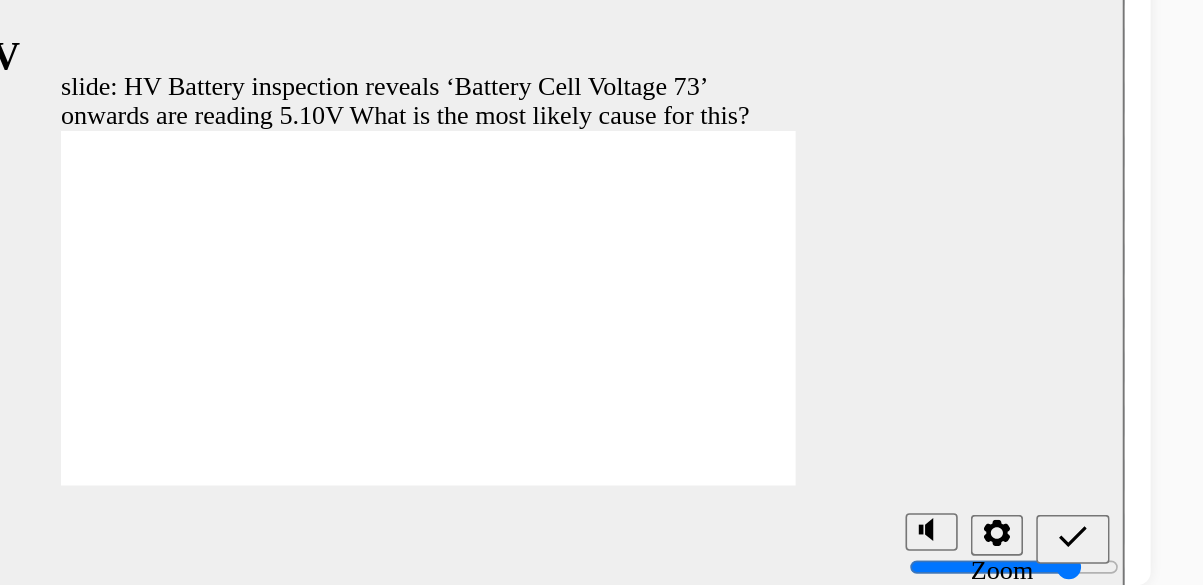 scroll, scrollTop: 0, scrollLeft: 0, axis: both 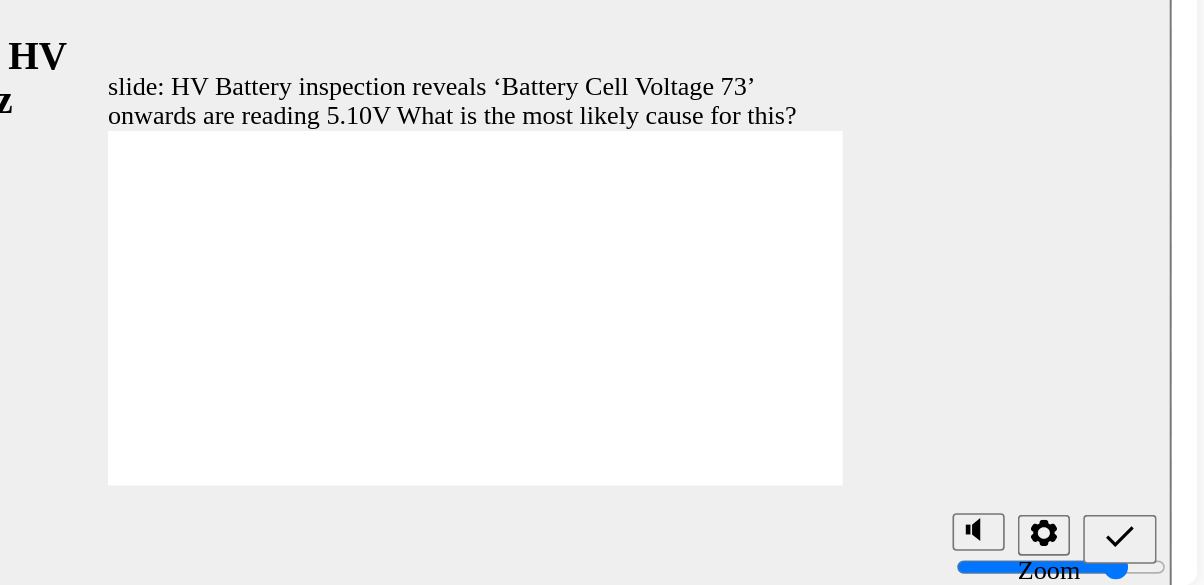 radio on "true" 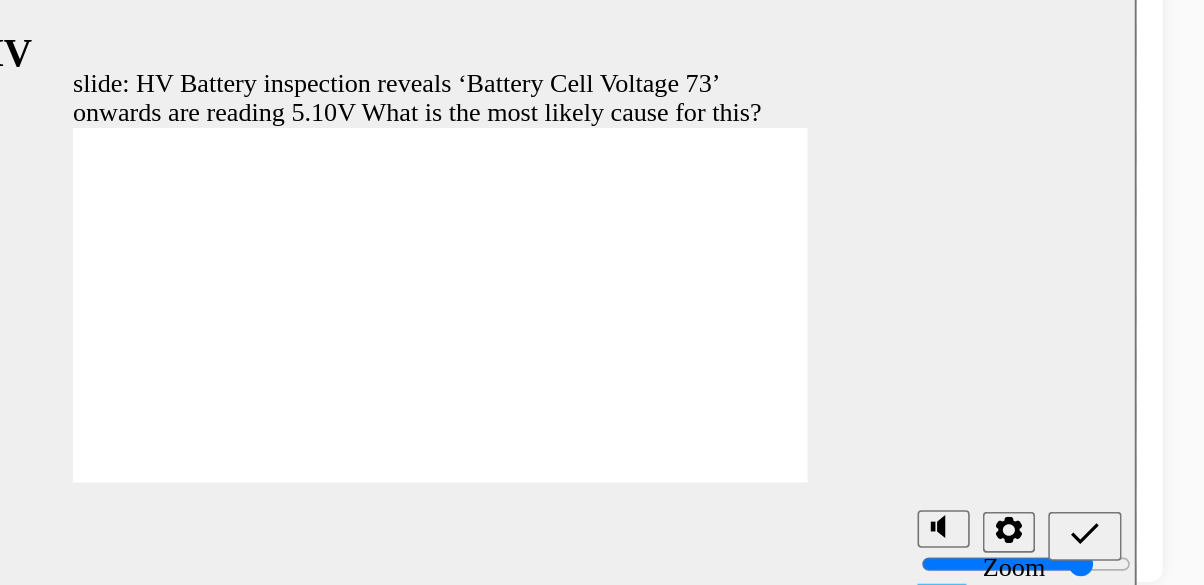 click 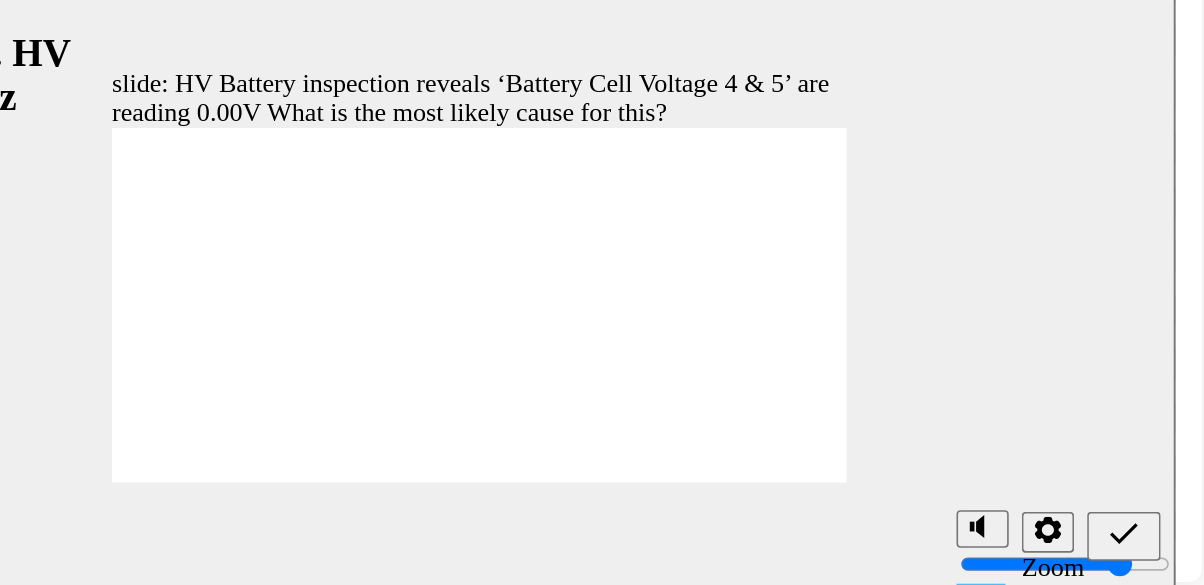 radio on "true" 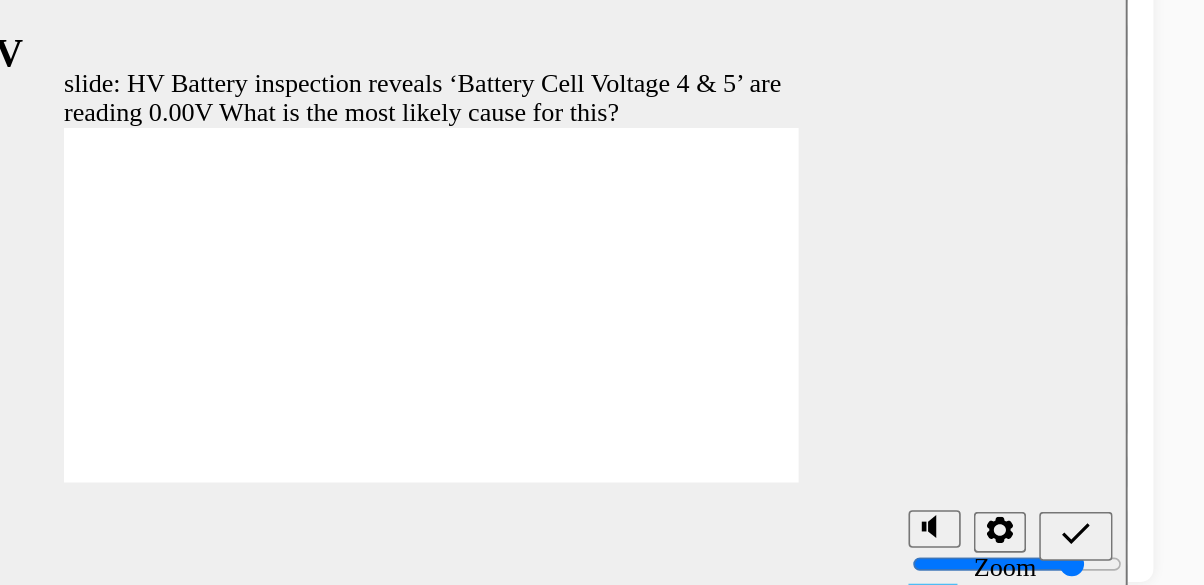 click 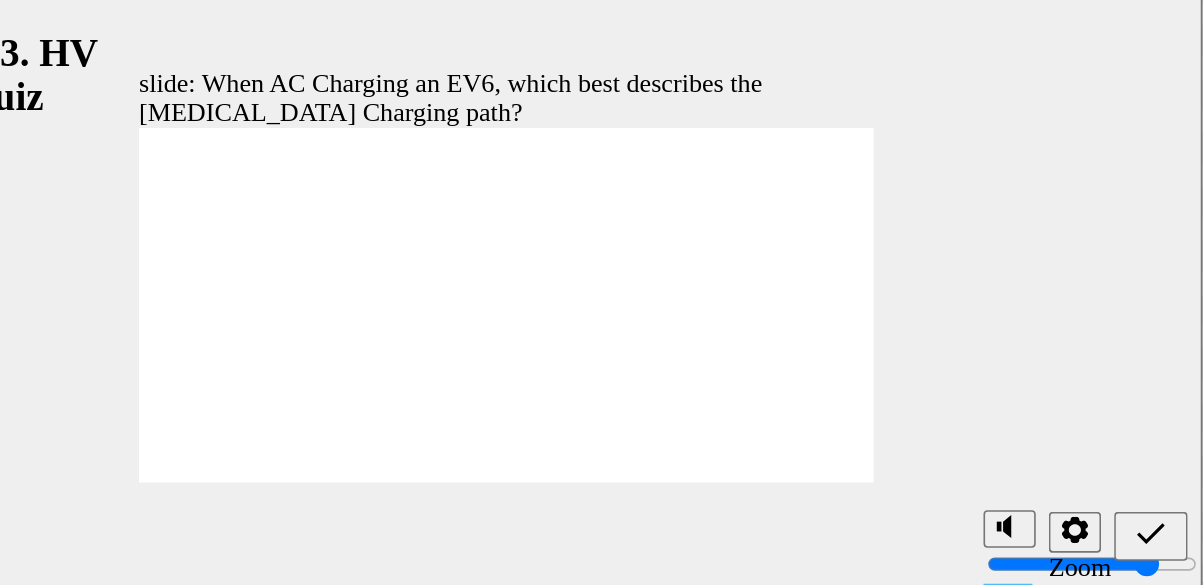 radio on "true" 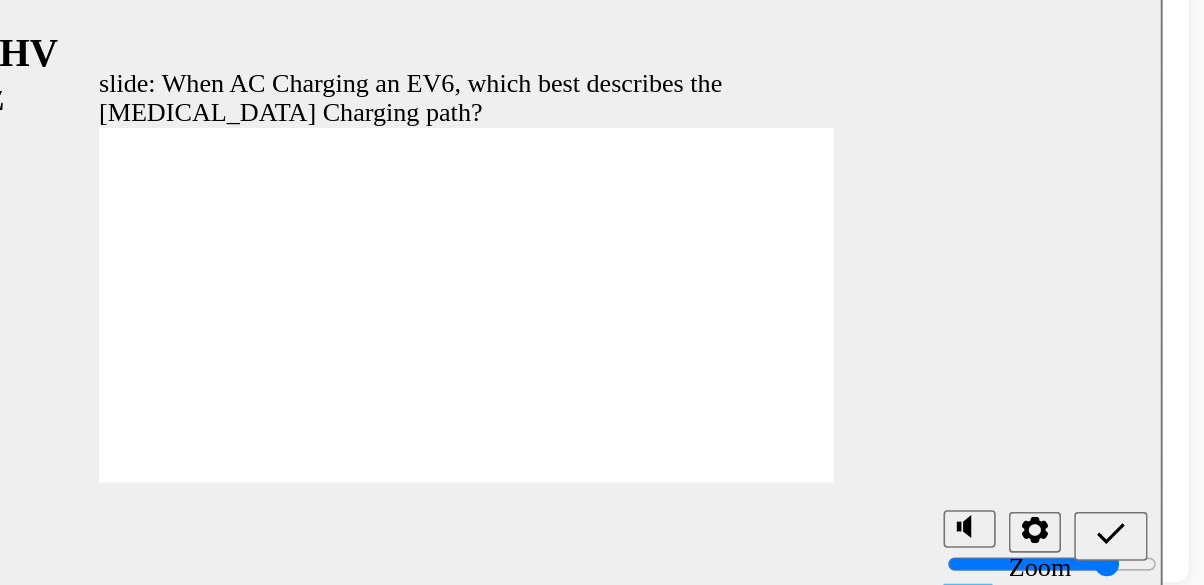 radio on "true" 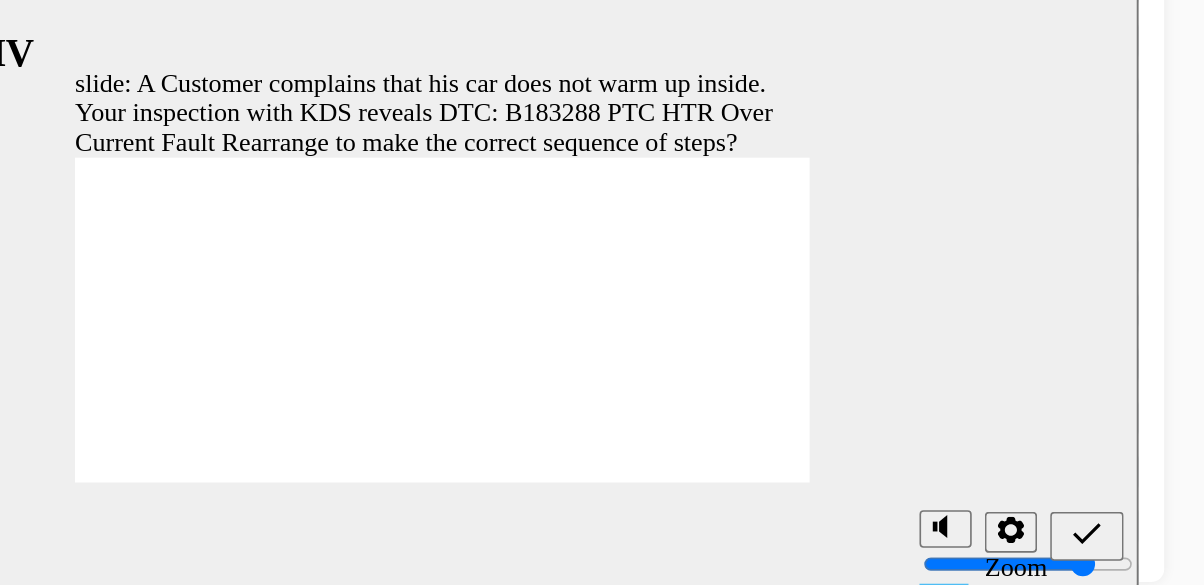 click 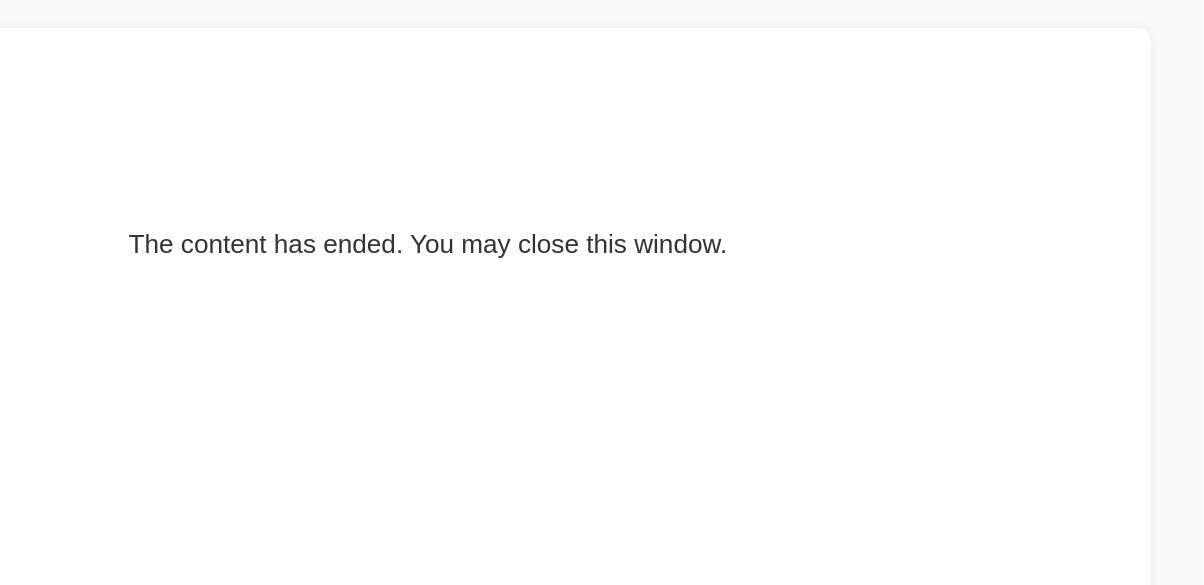 scroll, scrollTop: 0, scrollLeft: 0, axis: both 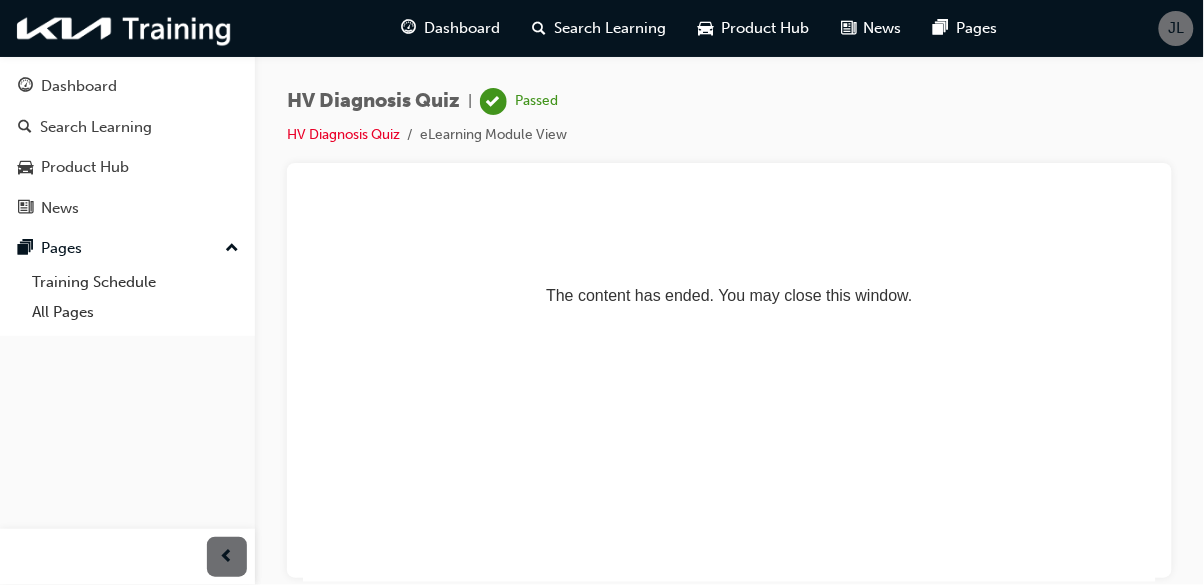 click on "JL" at bounding box center (1176, 28) 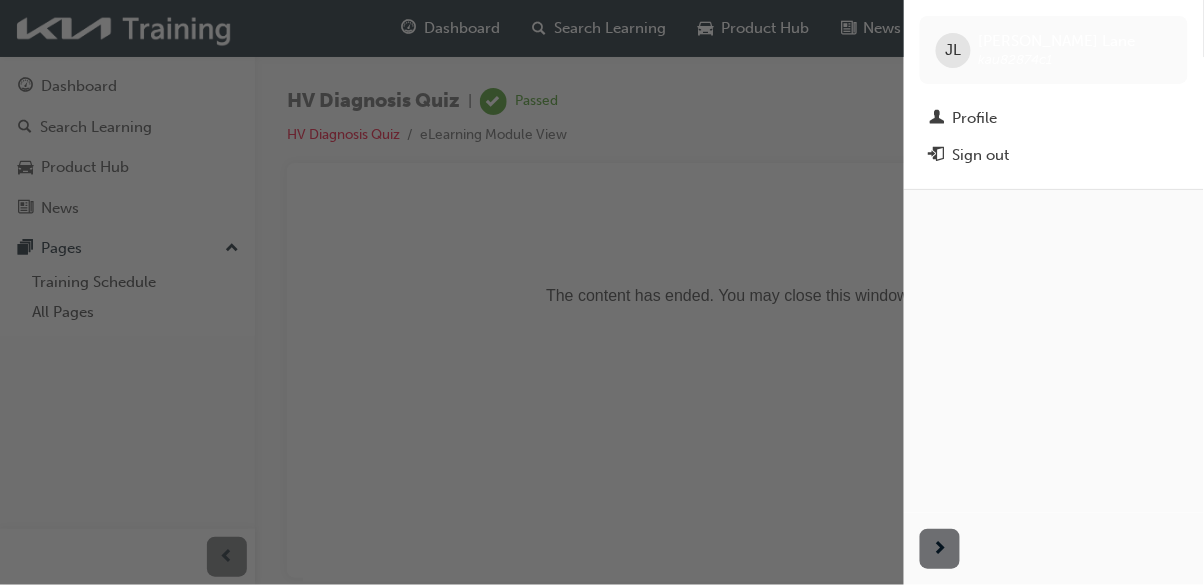 click on "Sign out" at bounding box center (981, 155) 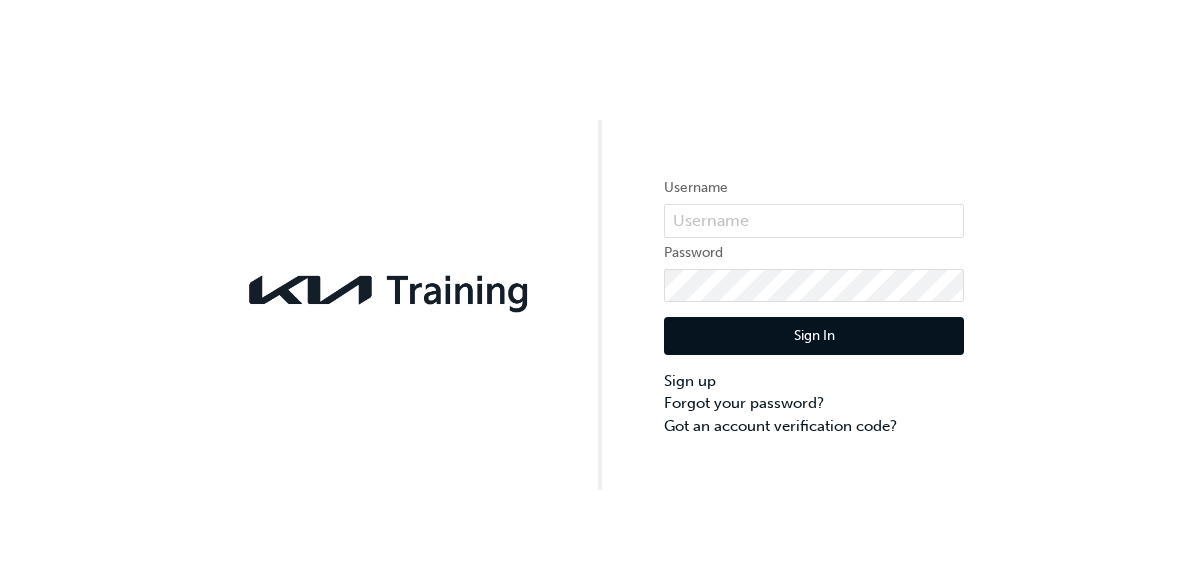 scroll, scrollTop: 0, scrollLeft: 0, axis: both 